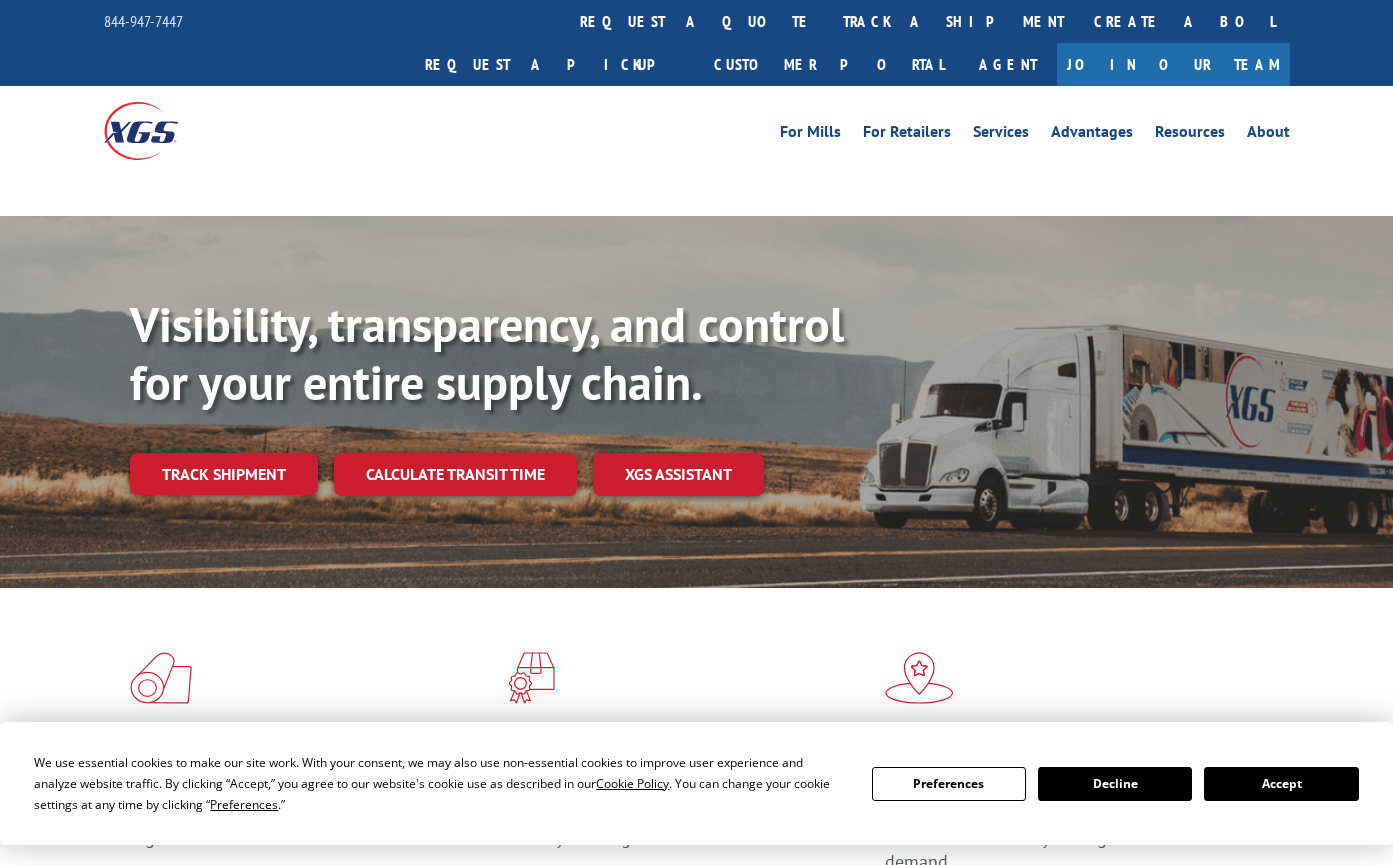 scroll, scrollTop: 0, scrollLeft: 0, axis: both 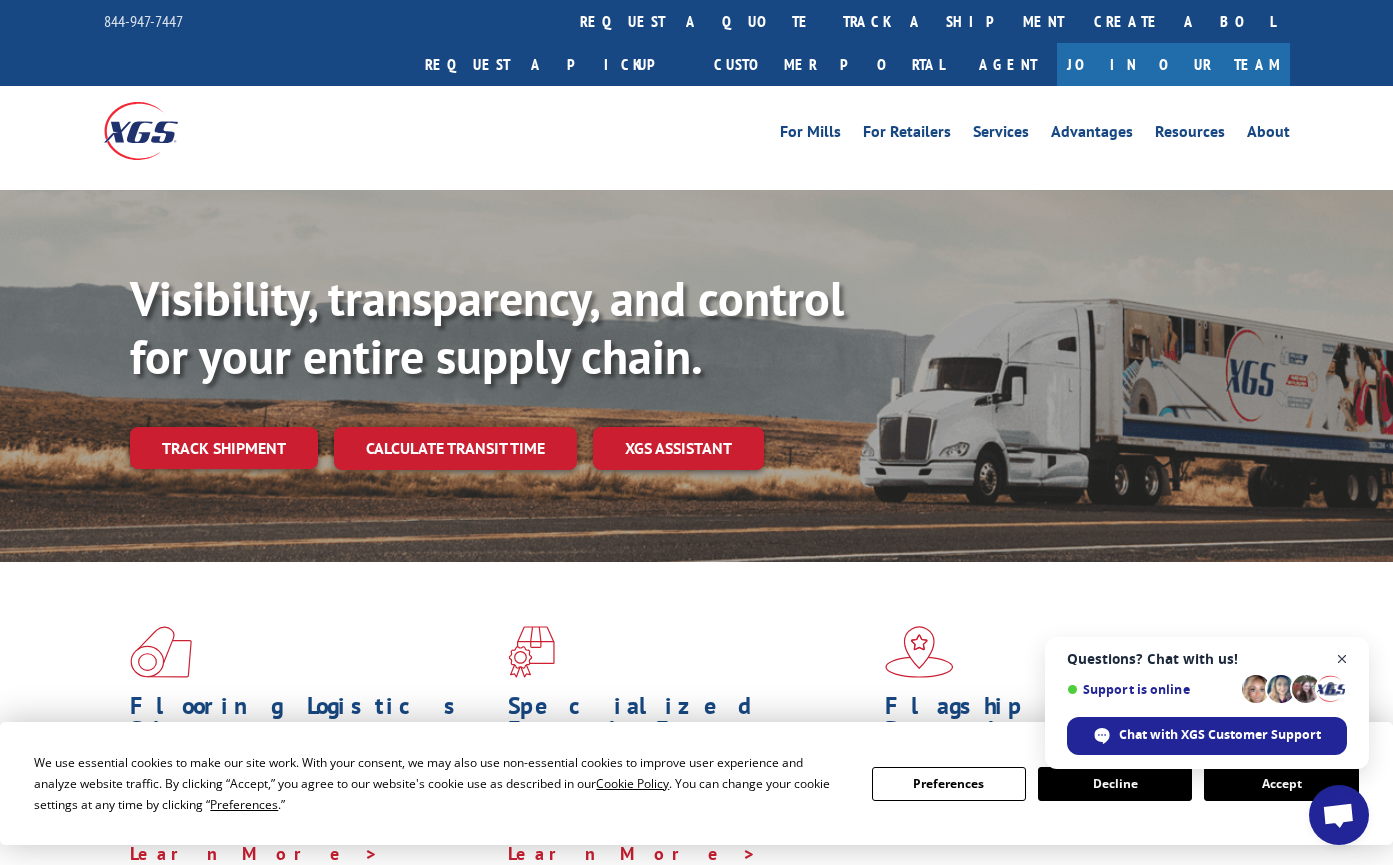 click at bounding box center (1342, 659) 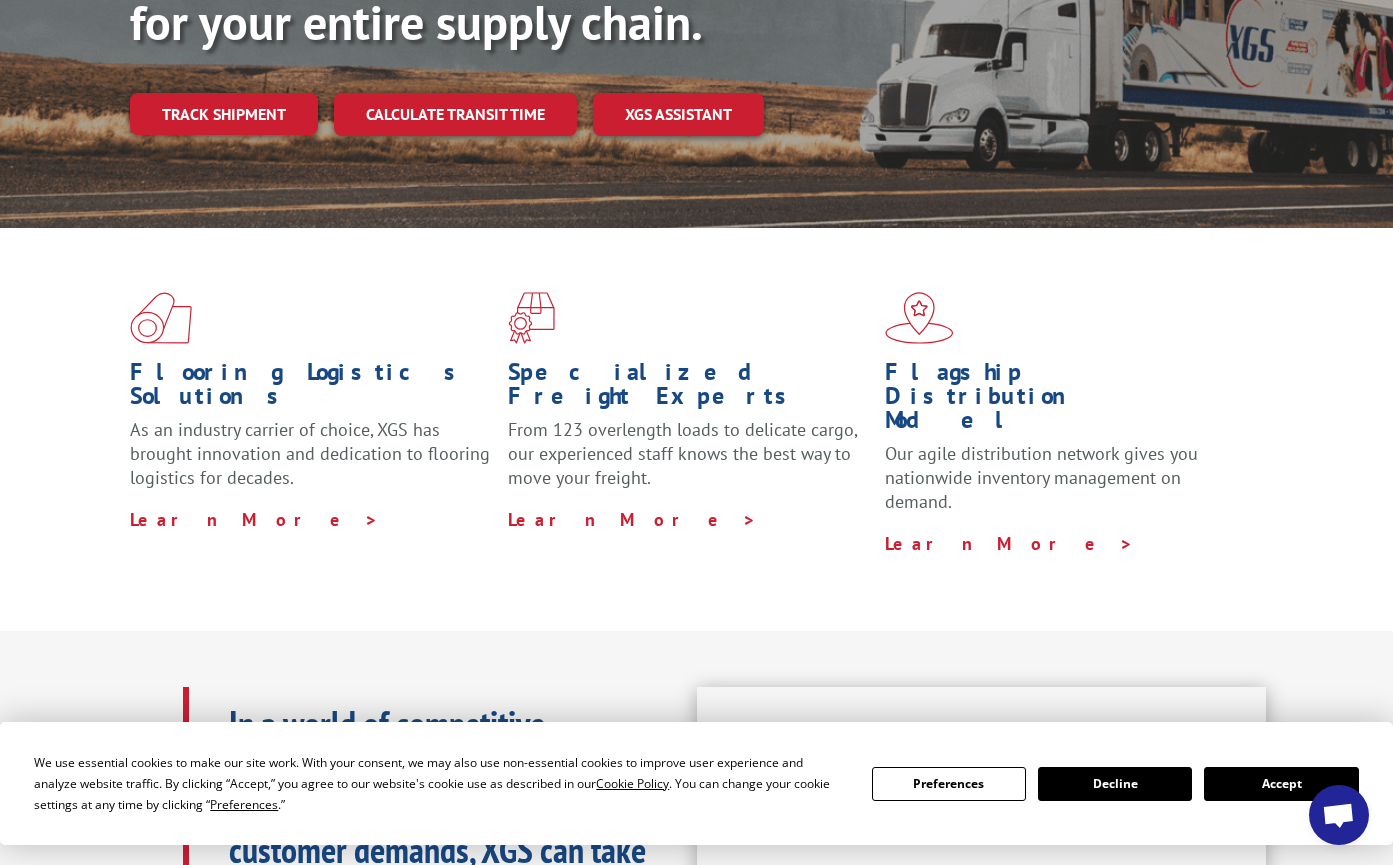 scroll, scrollTop: 0, scrollLeft: 0, axis: both 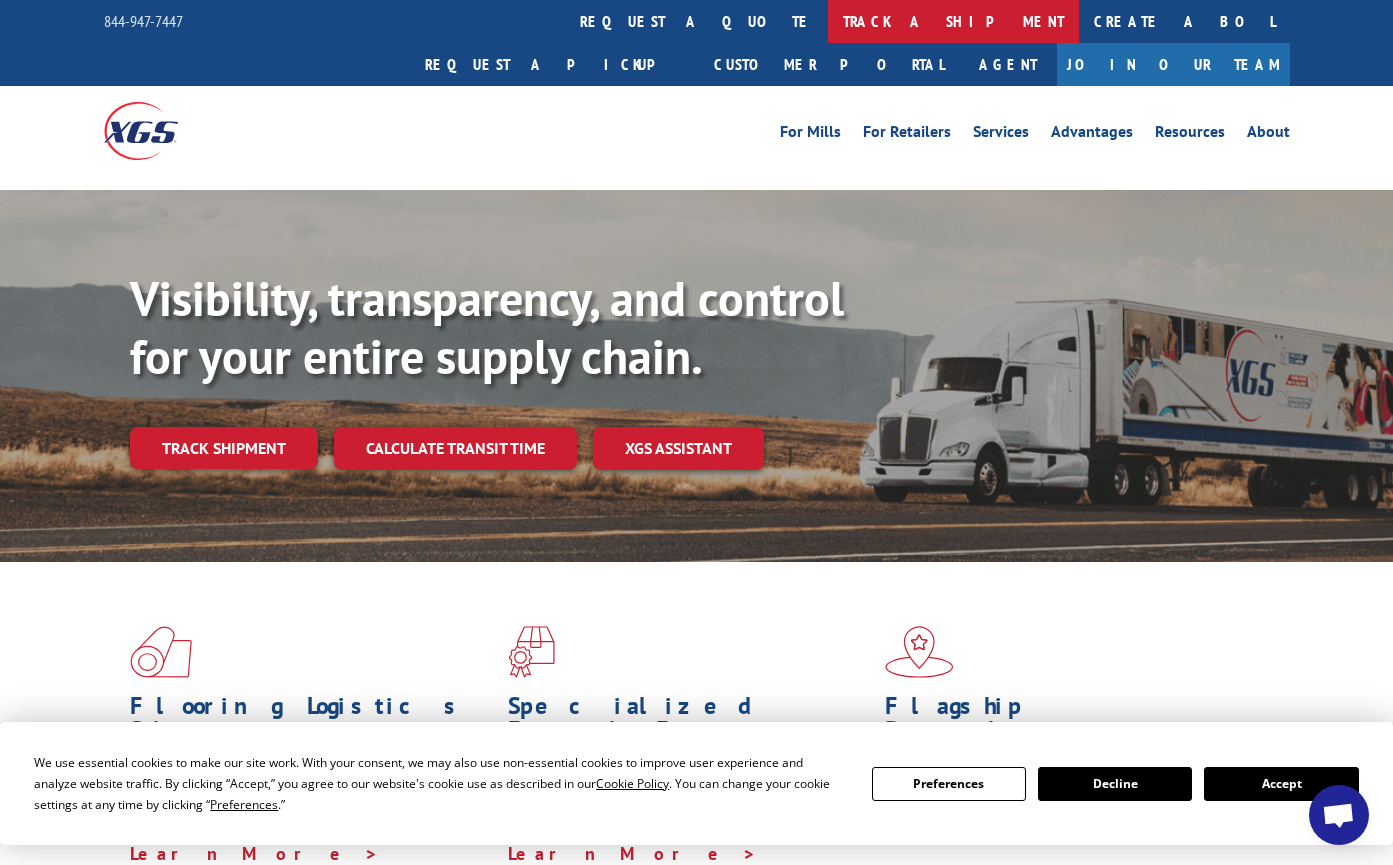 click on "track a shipment" at bounding box center (953, 21) 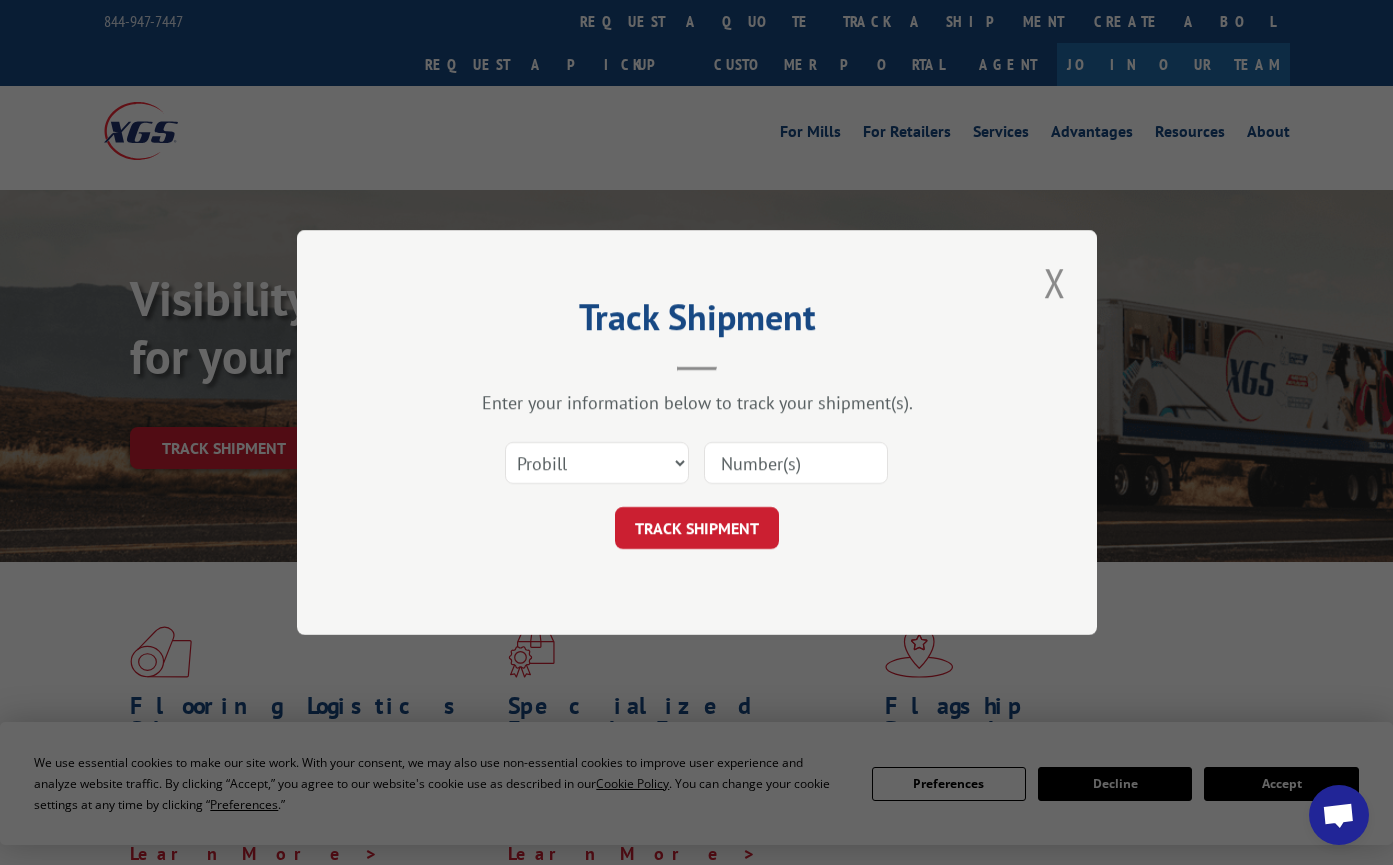 paste on "Wg94658306" 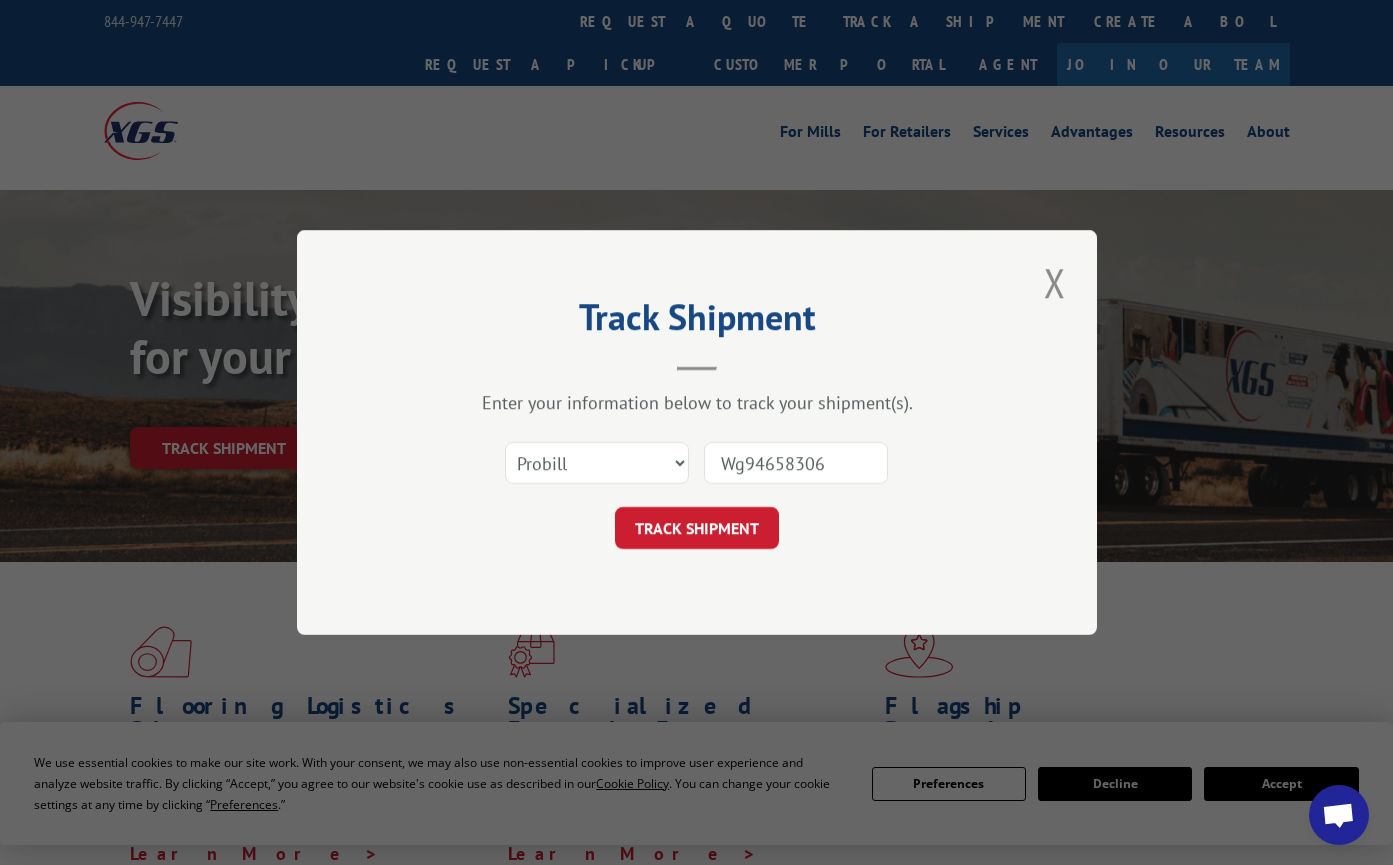 click on "Track Shipment Enter your information below to track your shipment(s). Select category... Probill BOL PO [NUMBER] TRACK SHIPMENT" at bounding box center (696, 432) 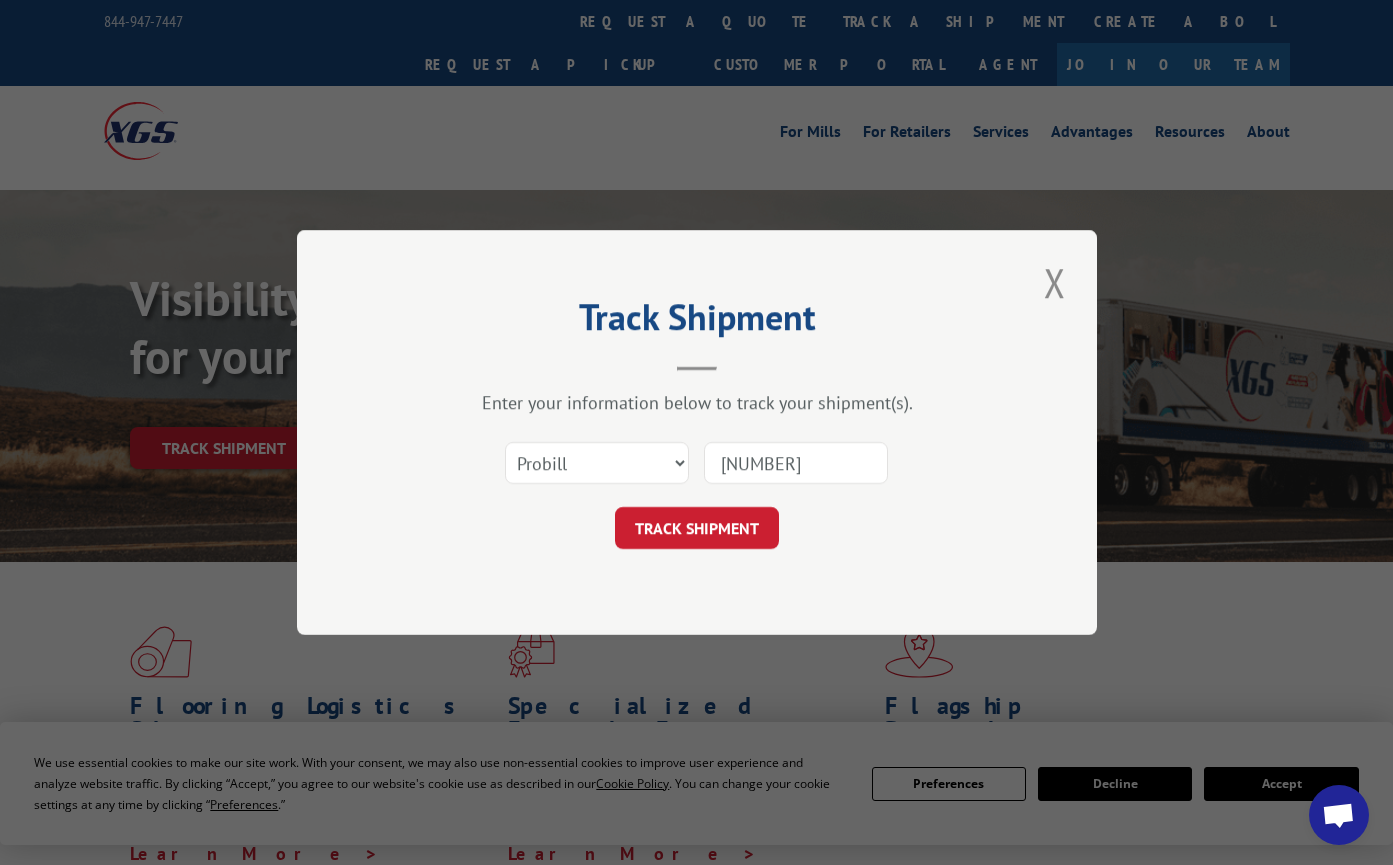type on "[NUMBER]" 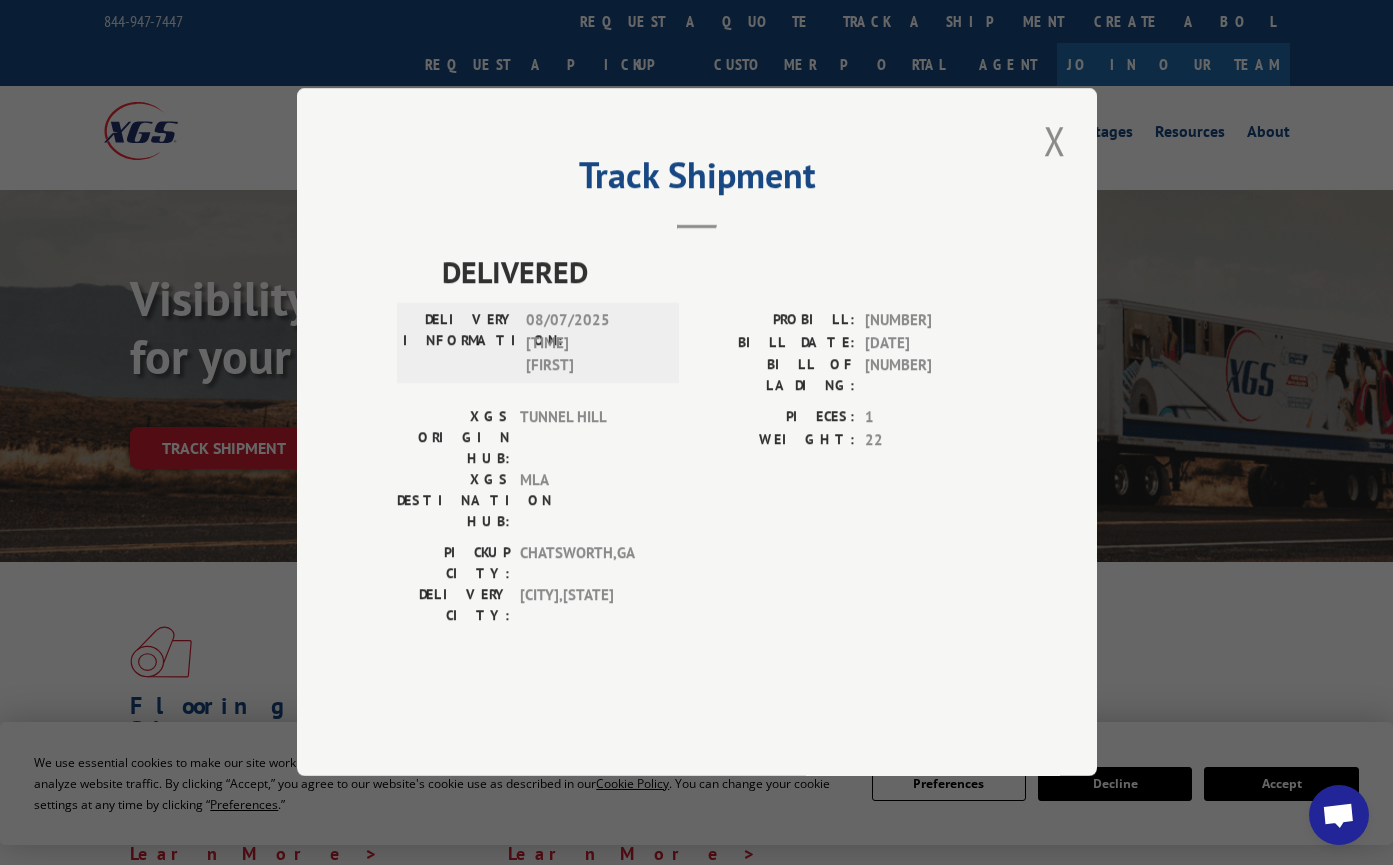 click on "Track Shipment DELIVERED DELIVERY INFORMATION: [DATE] [TIME] [FIRST] PROBILL: [NUMBER] BILL DATE: [DATE] BILL OF LADING: [NUMBER] XGS ORIGIN HUB: TUNNEL HILL XGS DESTINATION HUB: MLA PIECES: 1 WEIGHT: 22 PICKUP CITY: [CITY], [STATE] DELIVERY CITY: [CITY], [STATE]" at bounding box center [696, 432] 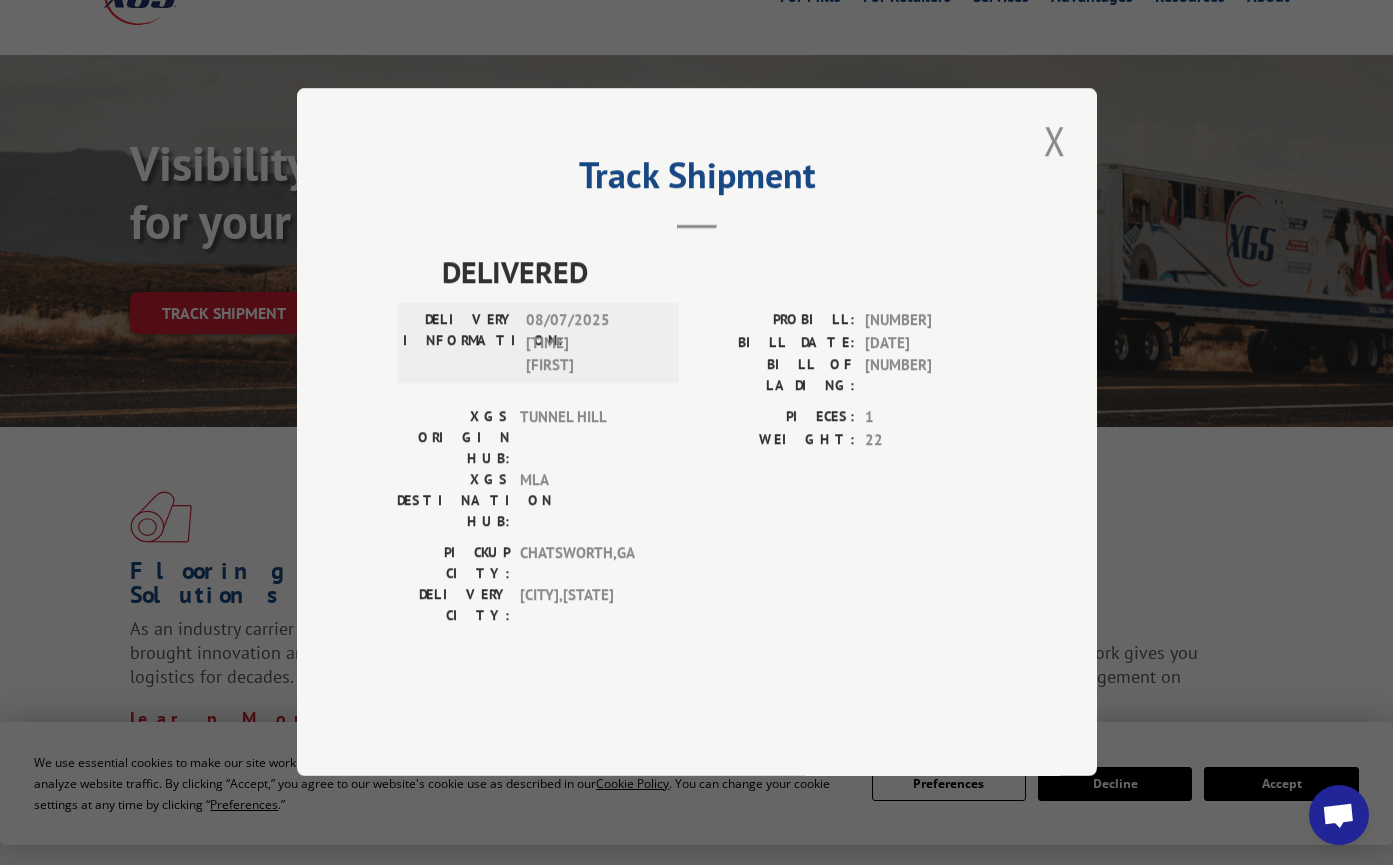 scroll, scrollTop: 100, scrollLeft: 0, axis: vertical 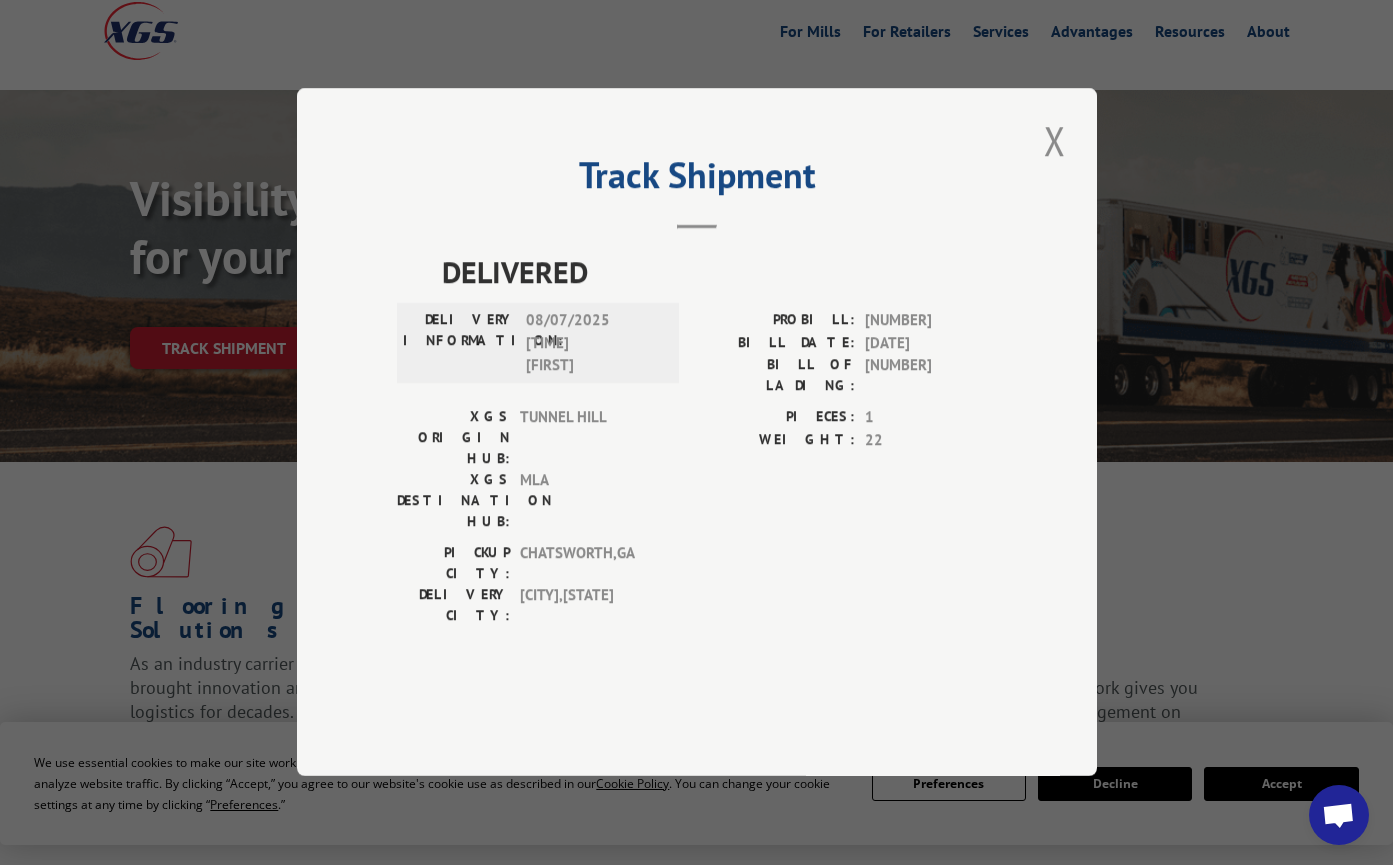 click on "Track Shipment DELIVERED DELIVERY INFORMATION: [DATE] [TIME] [FIRST] PROBILL: [NUMBER] BILL DATE: [DATE] BILL OF LADING: [NUMBER] XGS ORIGIN HUB: TUNNEL HILL XGS DESTINATION HUB: MLA PIECES: 1 WEIGHT: 22 PICKUP CITY: [CITY], [STATE] DELIVERY CITY: [CITY], [STATE]" at bounding box center [697, 432] 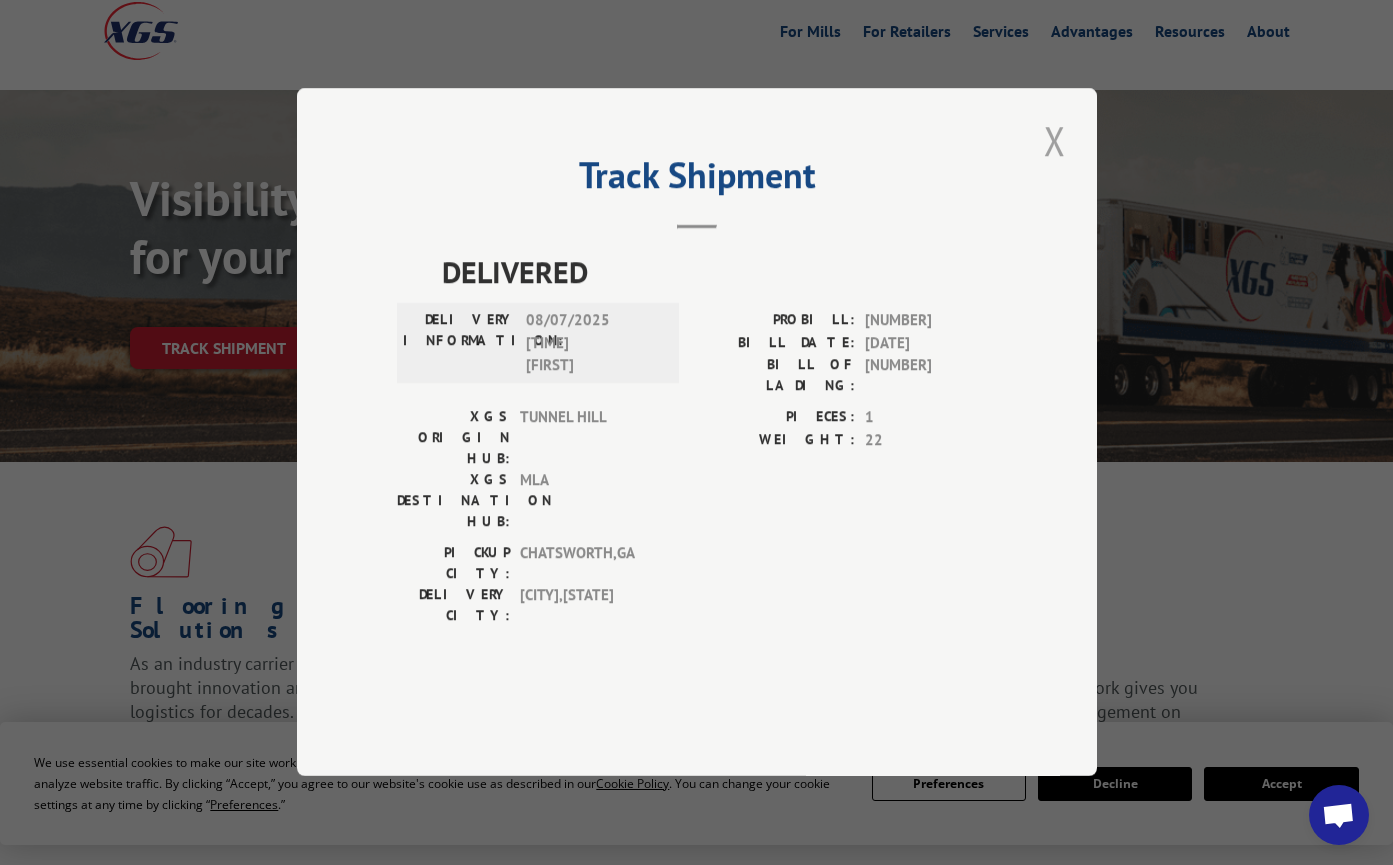 click at bounding box center [1055, 140] 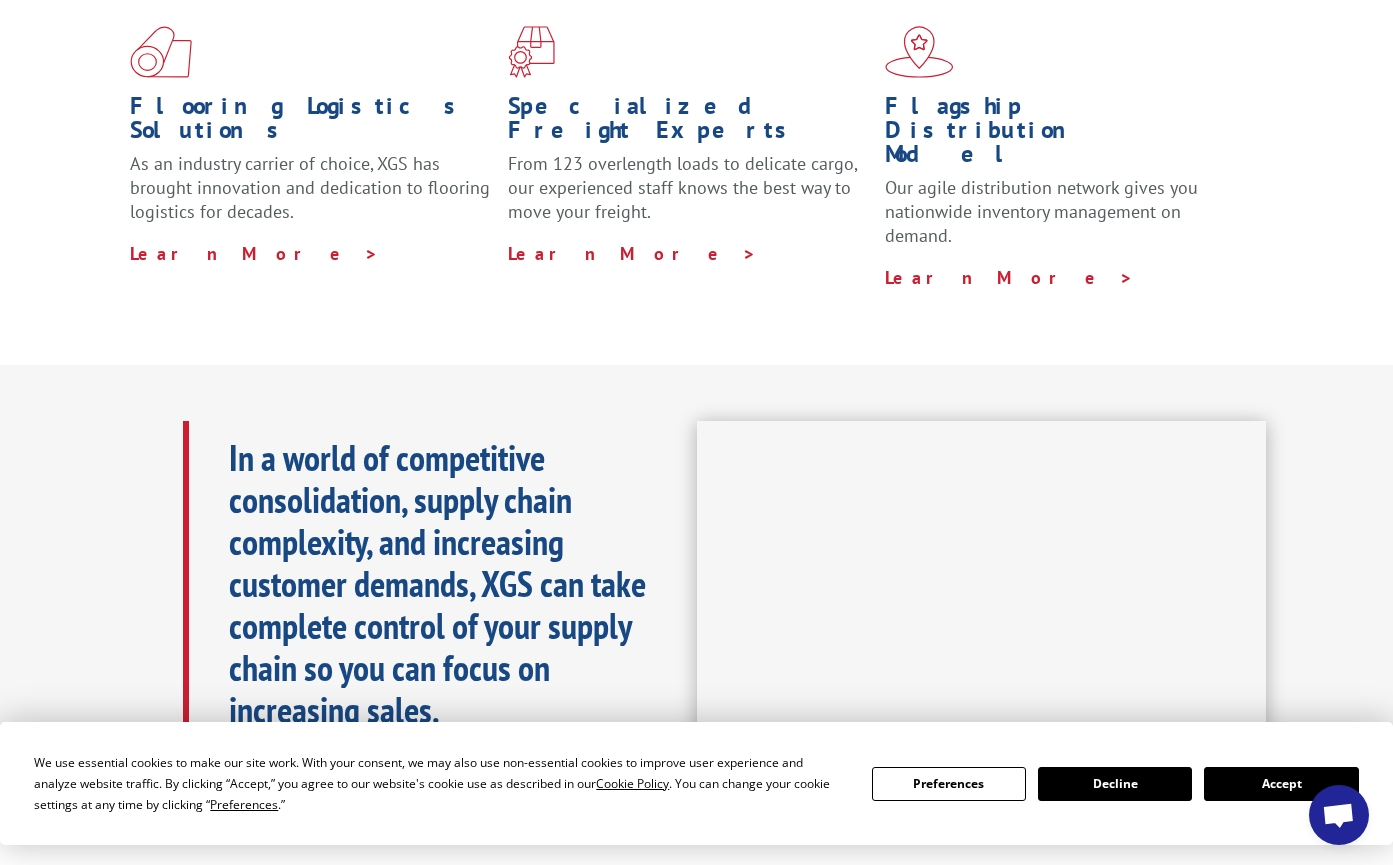 scroll, scrollTop: 0, scrollLeft: 0, axis: both 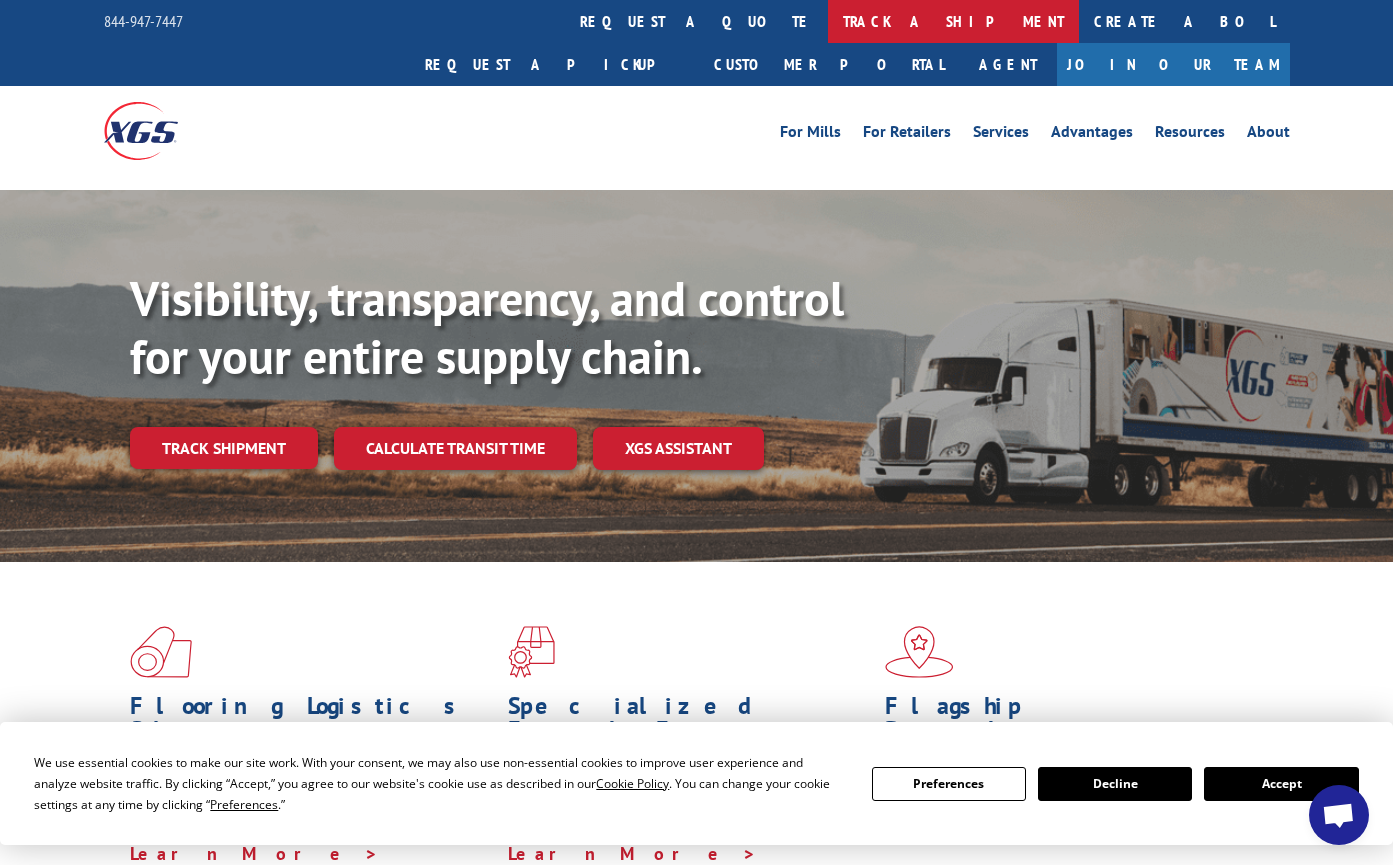 click on "track a shipment" at bounding box center [953, 21] 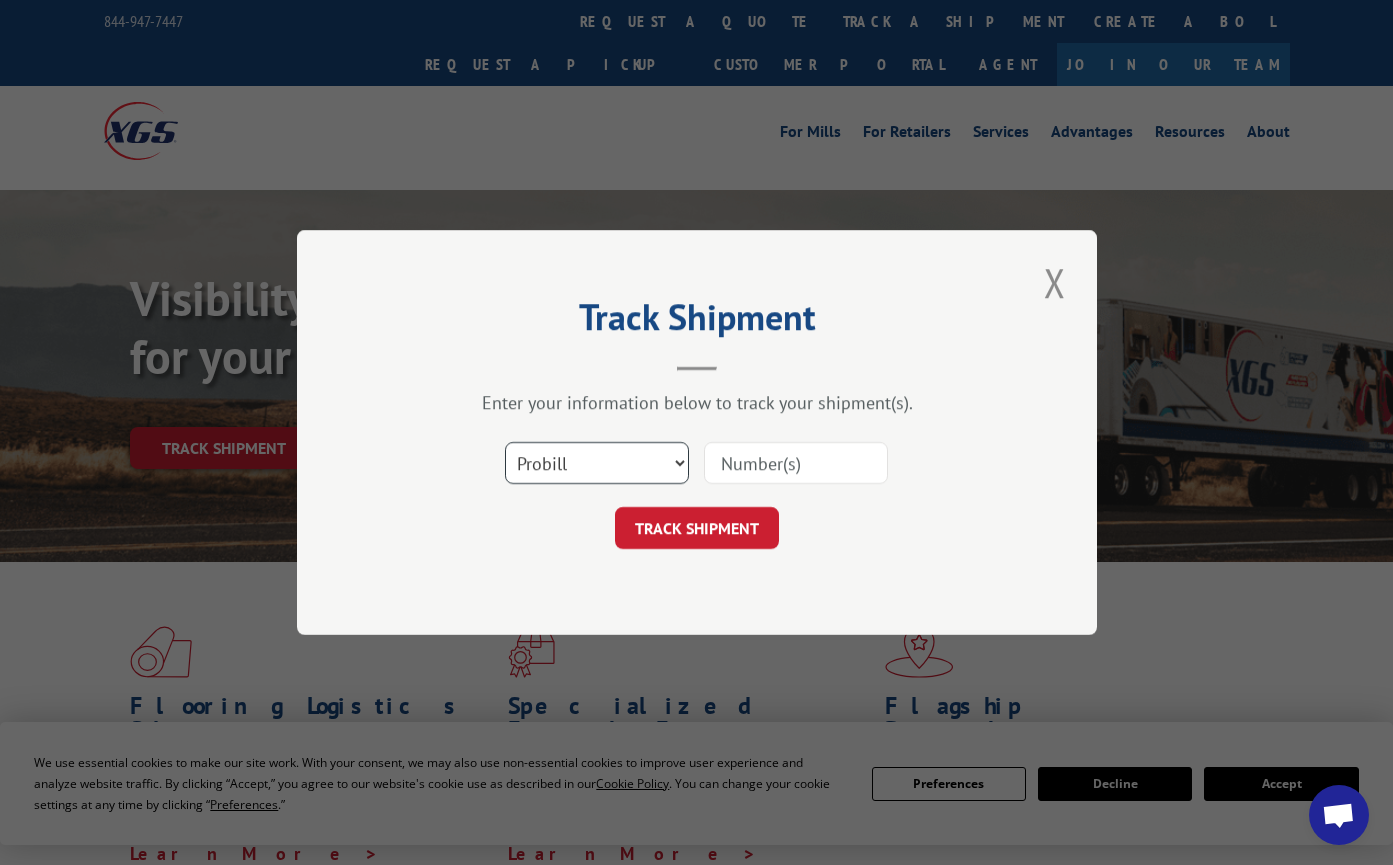 click on "Select category... Probill BOL PO" at bounding box center (597, 463) 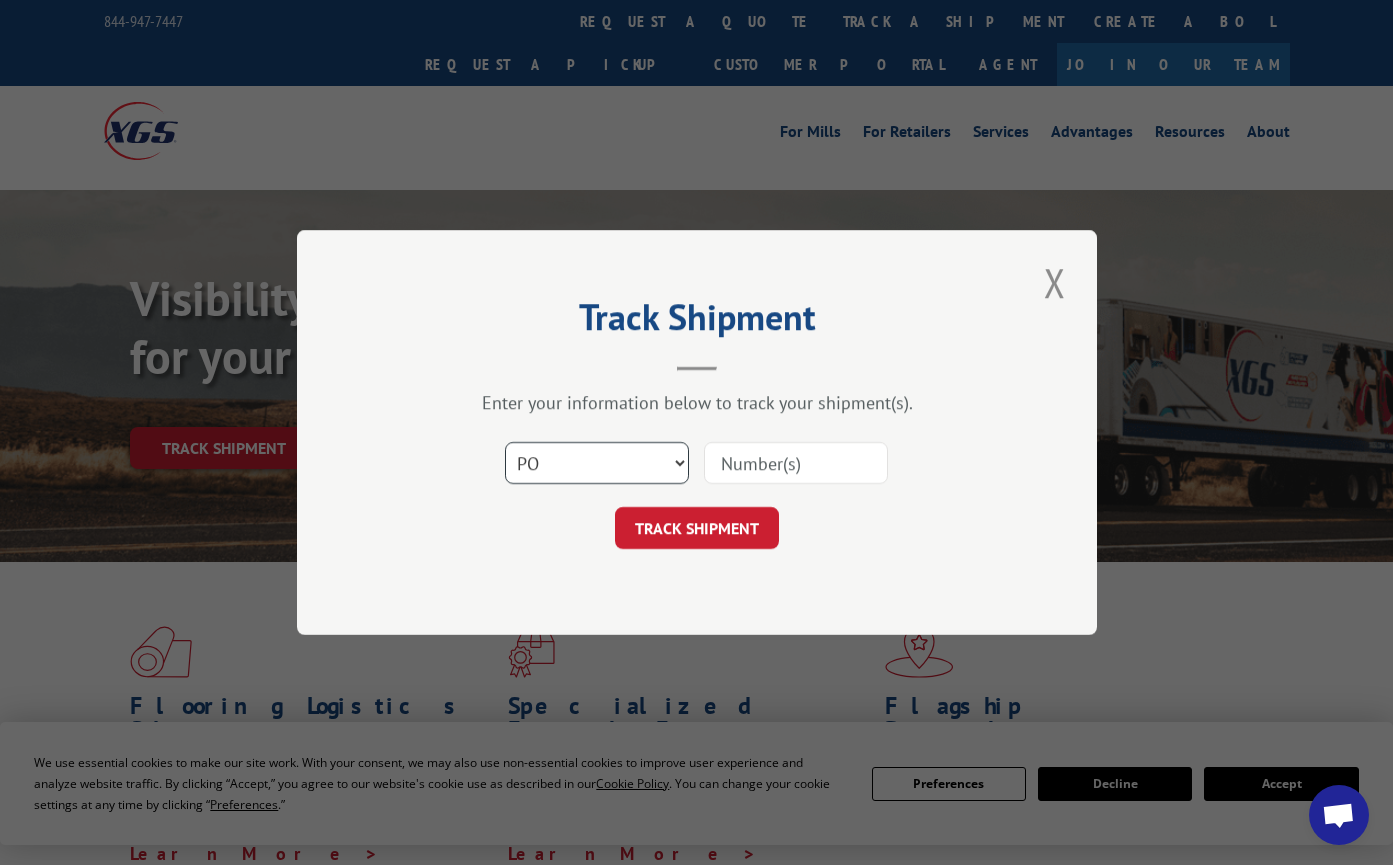 click on "Select category... Probill BOL PO" at bounding box center [597, 463] 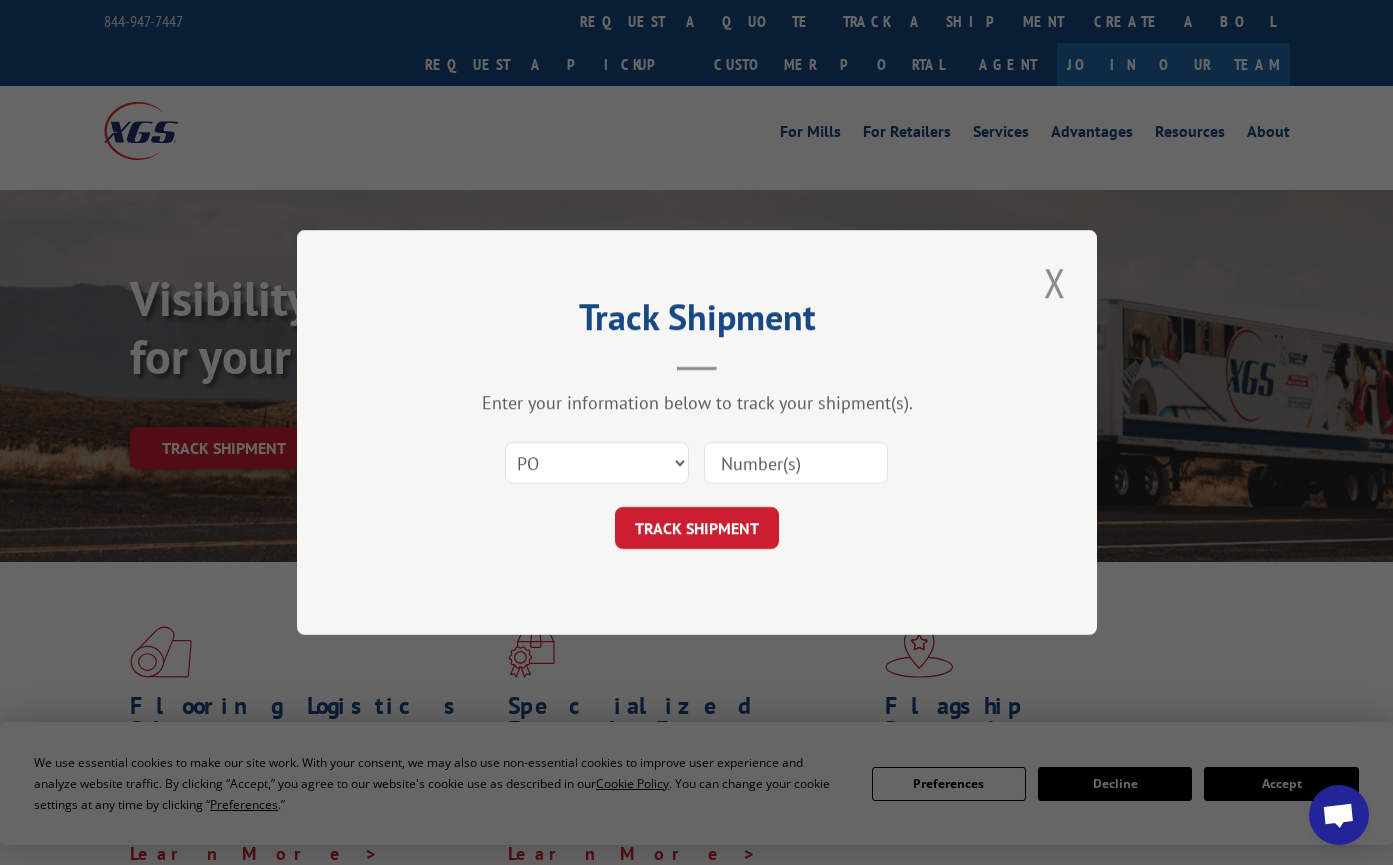 paste on "[NUMBER]" 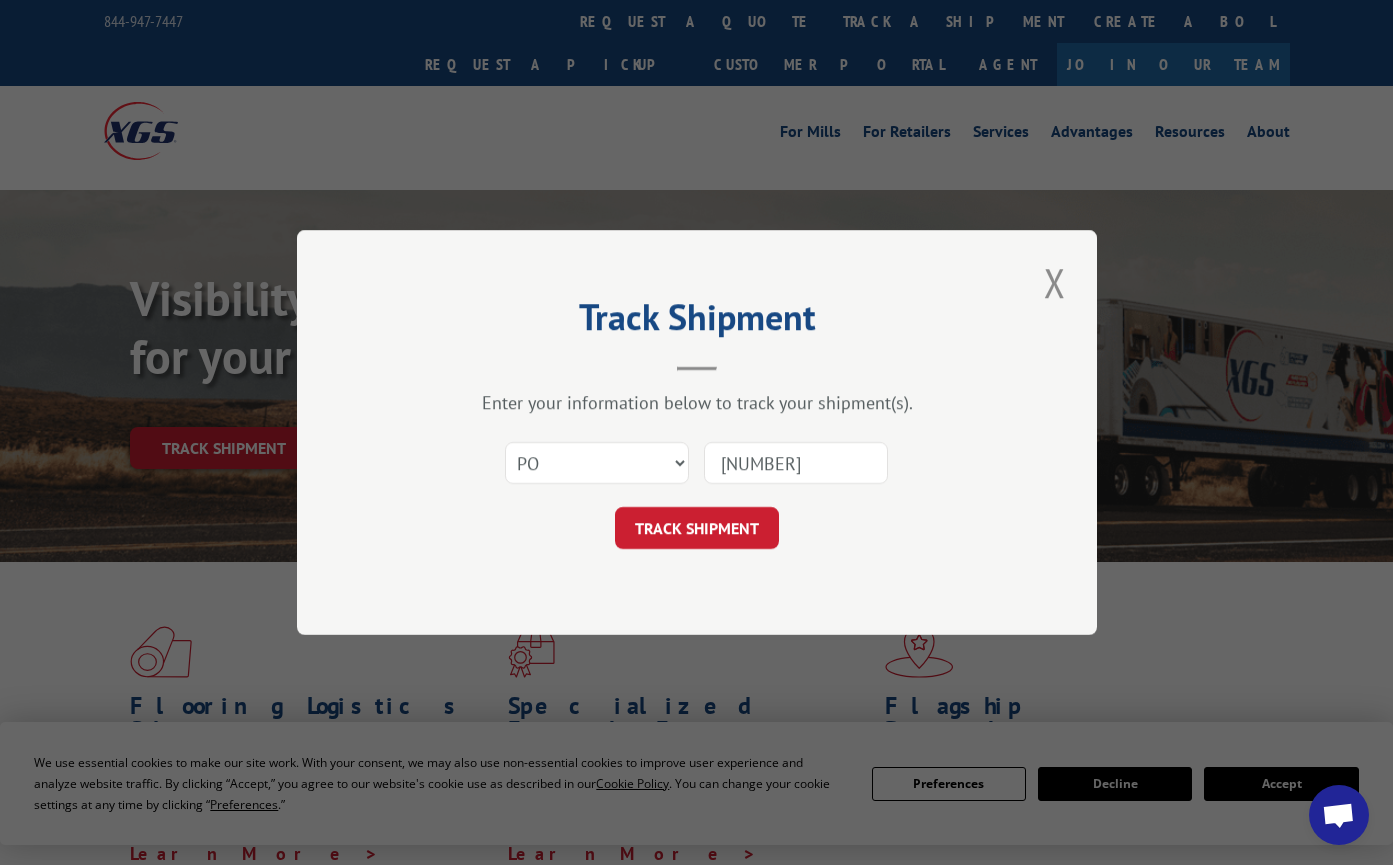 type on "[NUMBER]" 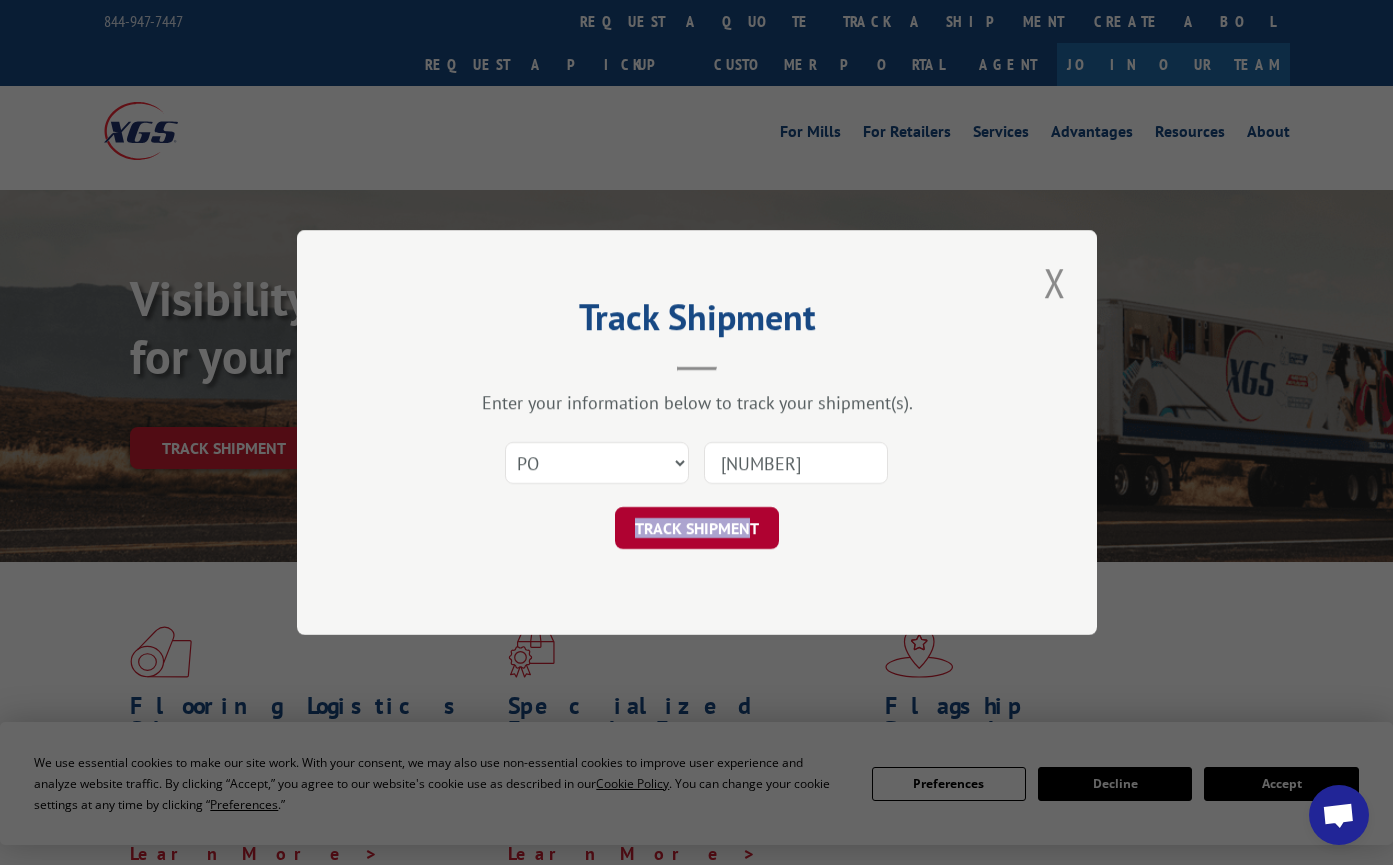 click on "Select category... Probill BOL PO [NUMBER] TRACK SHIPMENT" at bounding box center [697, 489] 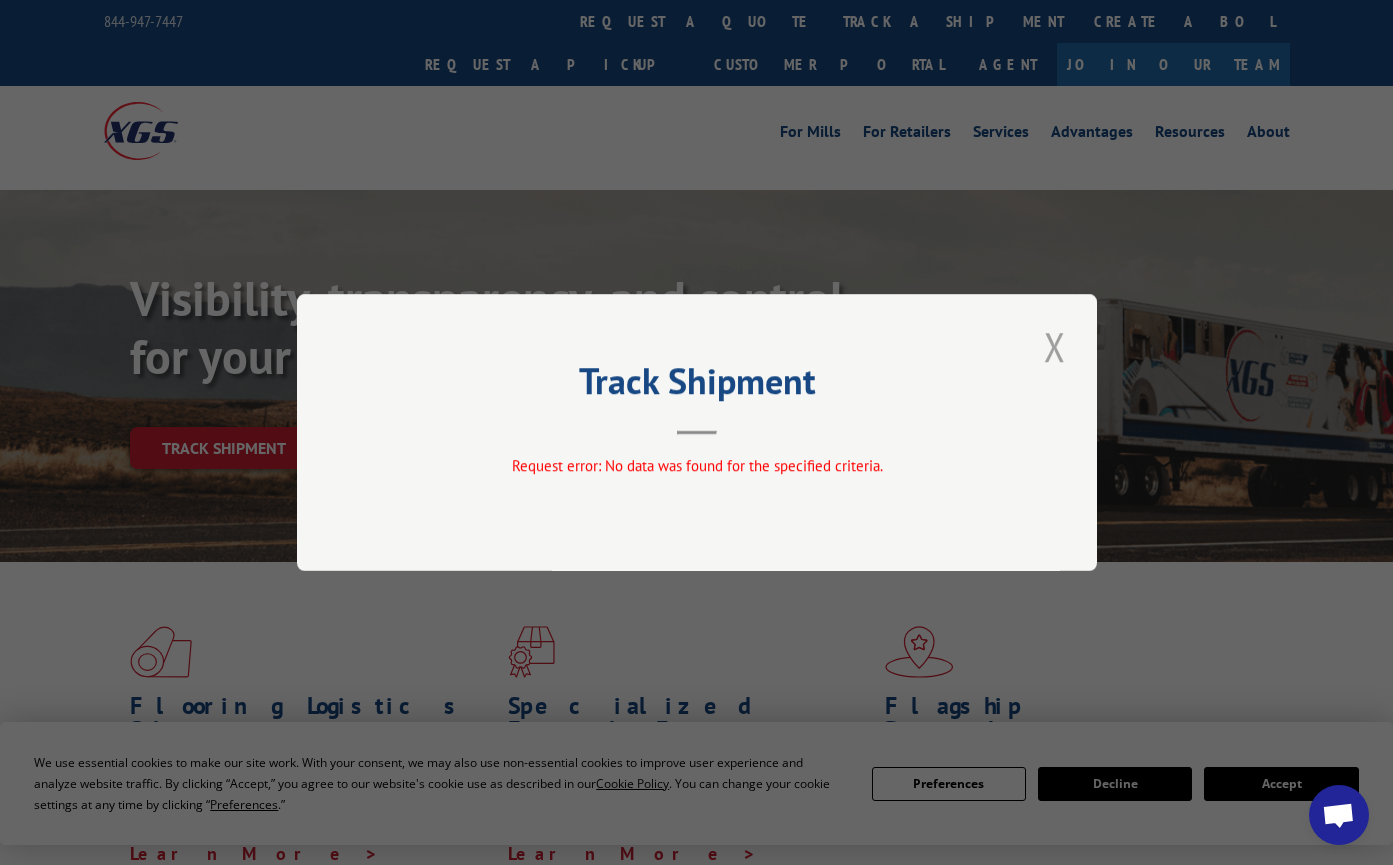 click at bounding box center [1055, 346] 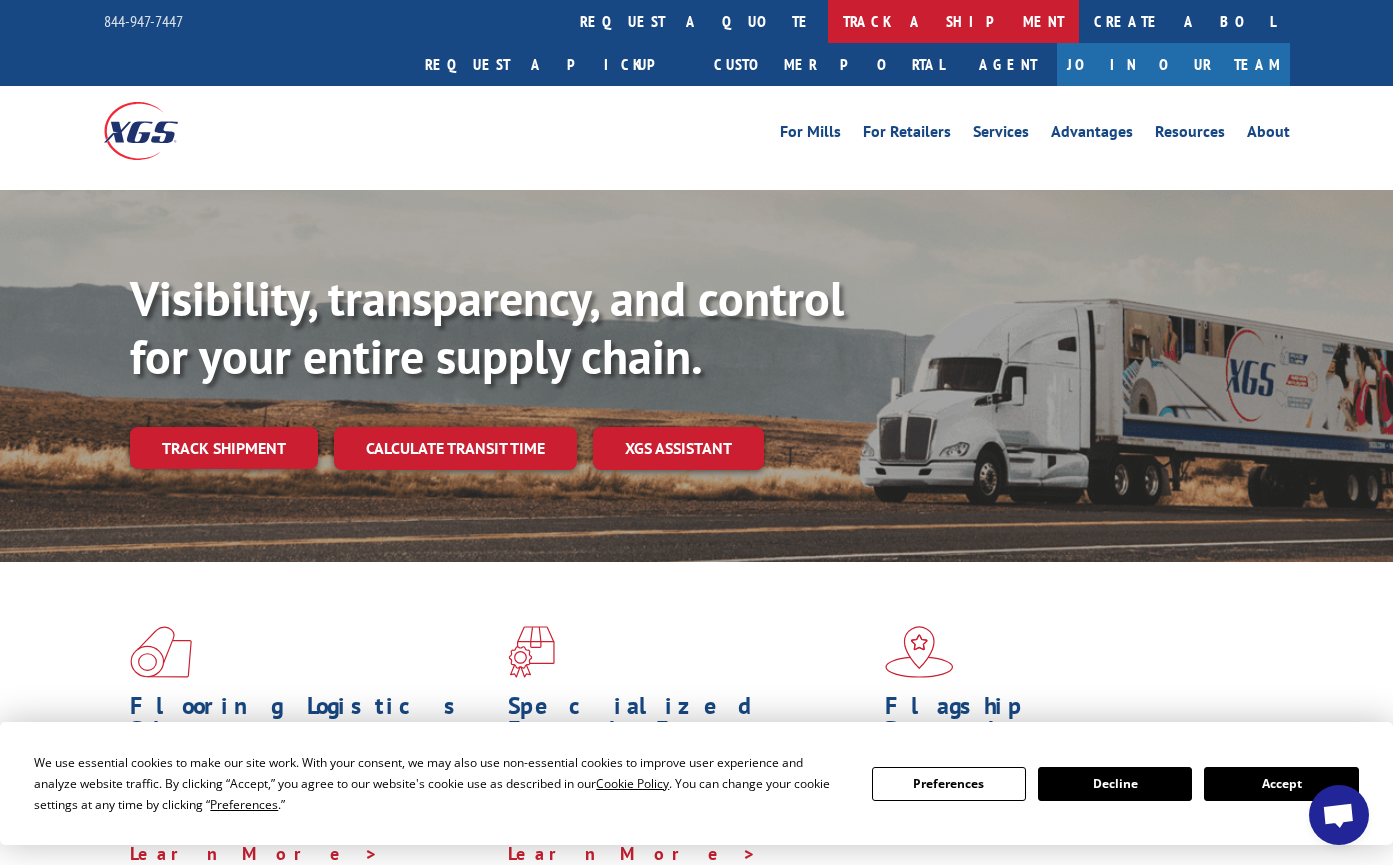 click on "track a shipment" at bounding box center [953, 21] 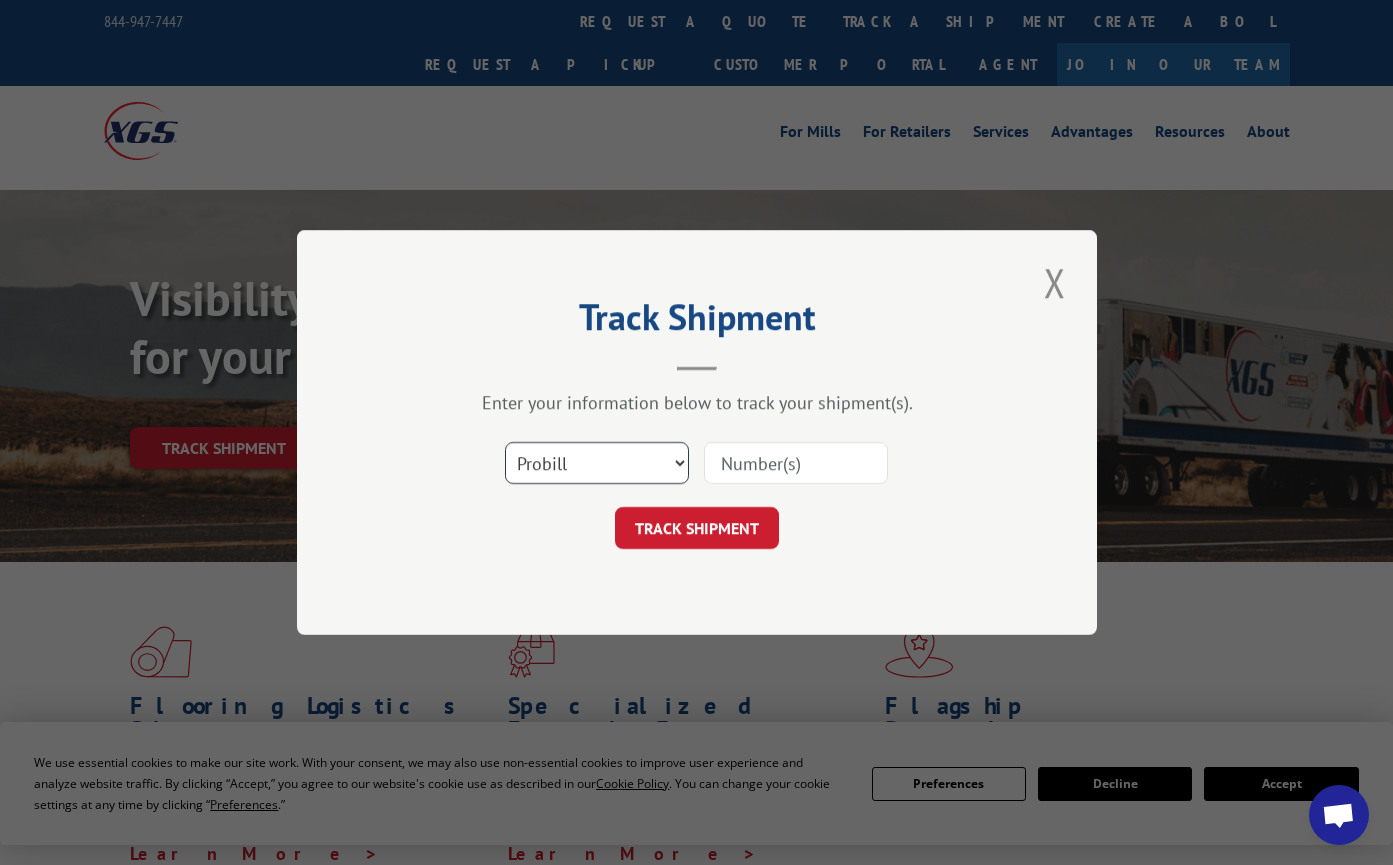 click on "Select category... Probill BOL PO" at bounding box center [597, 463] 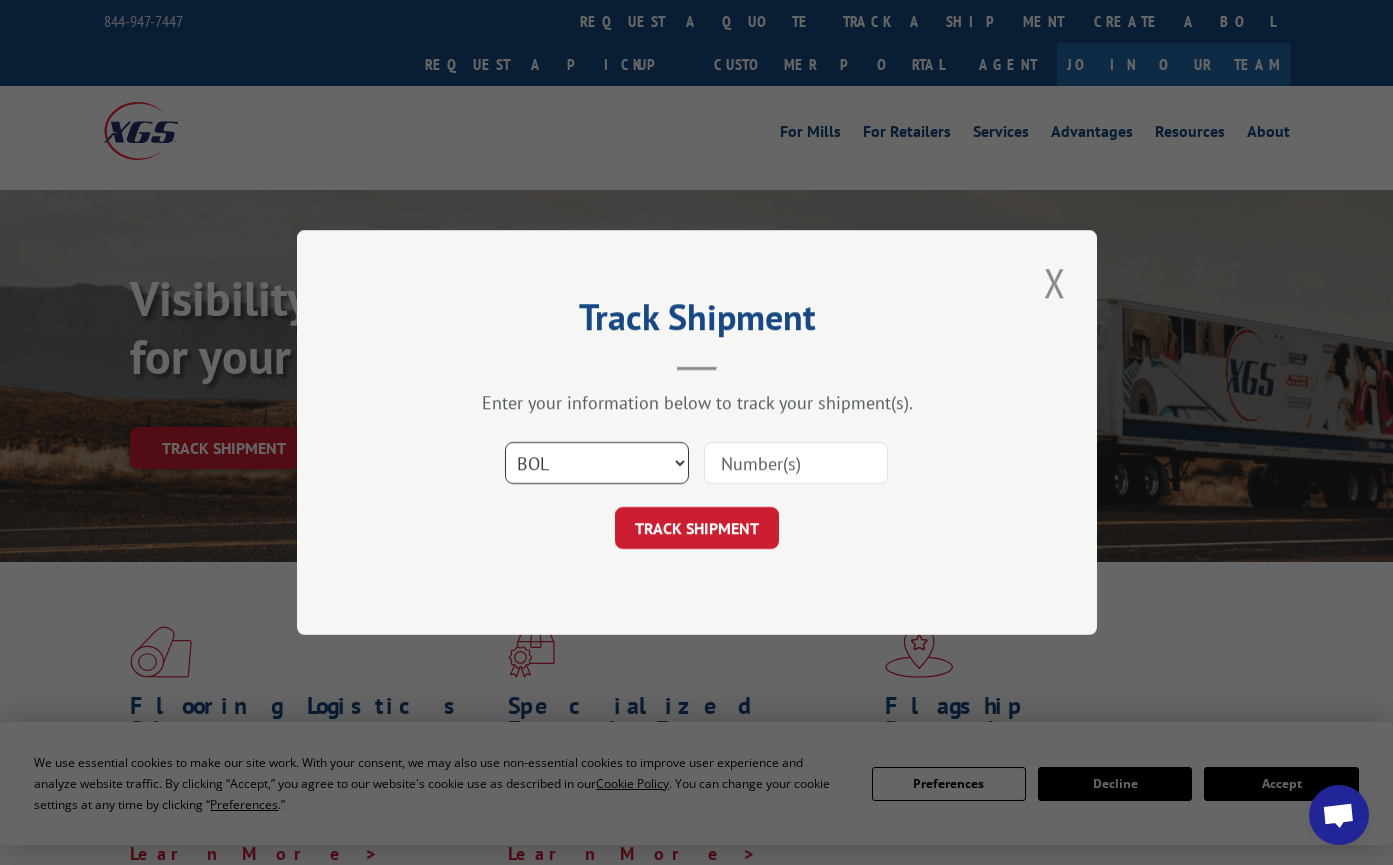 click on "Select category... Probill BOL PO" at bounding box center (597, 463) 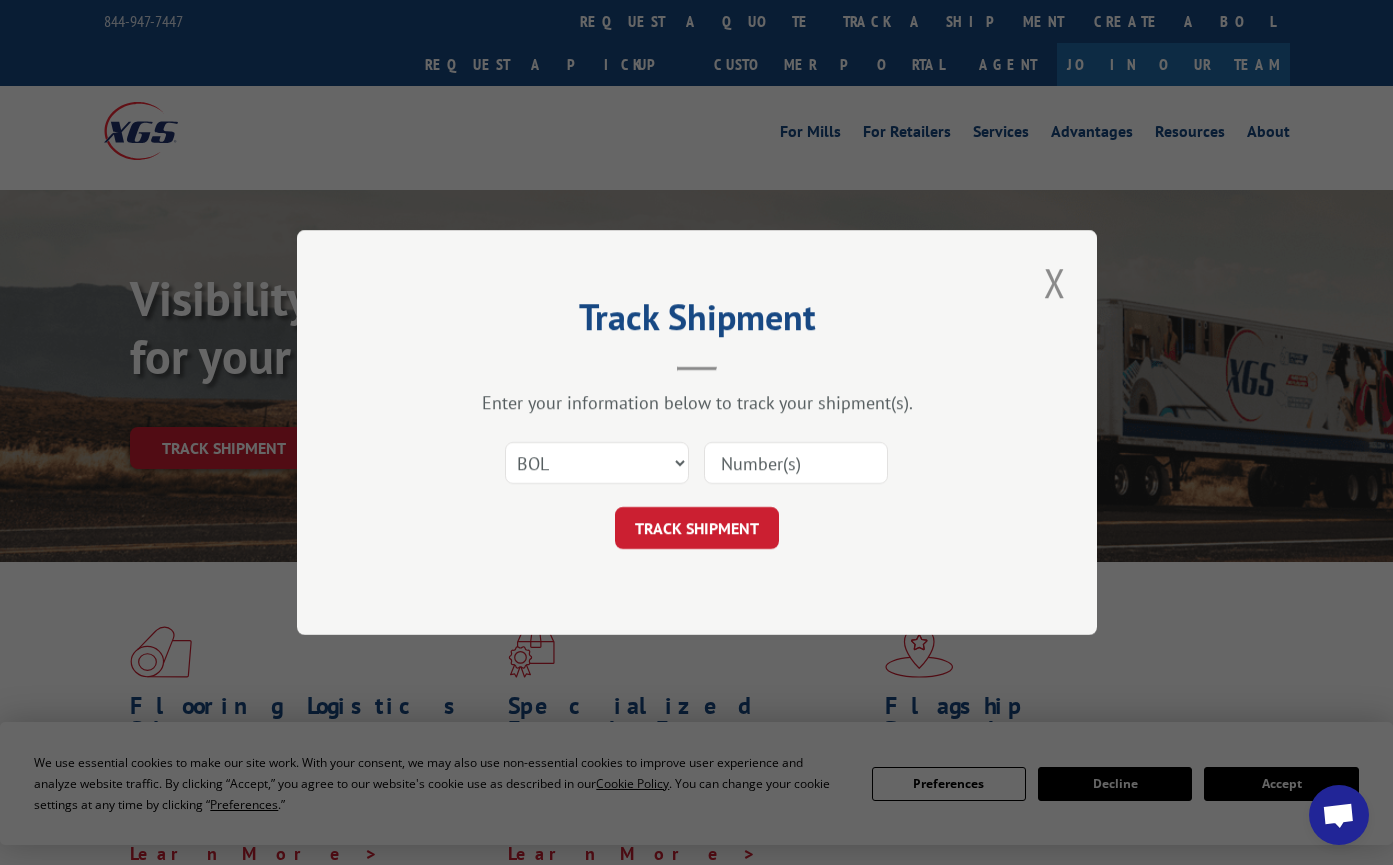 paste on "[NUMBER]" 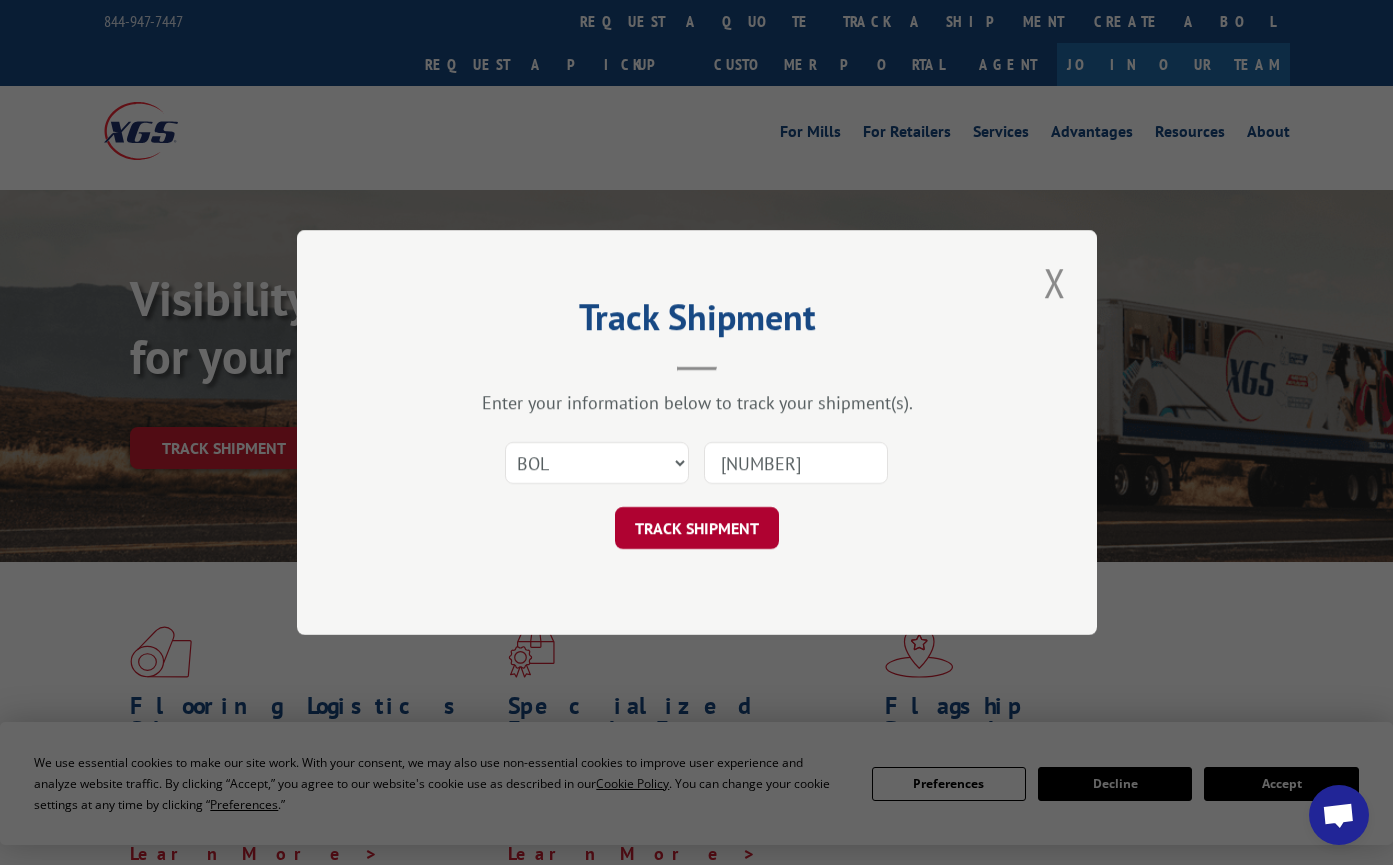 type on "[NUMBER]" 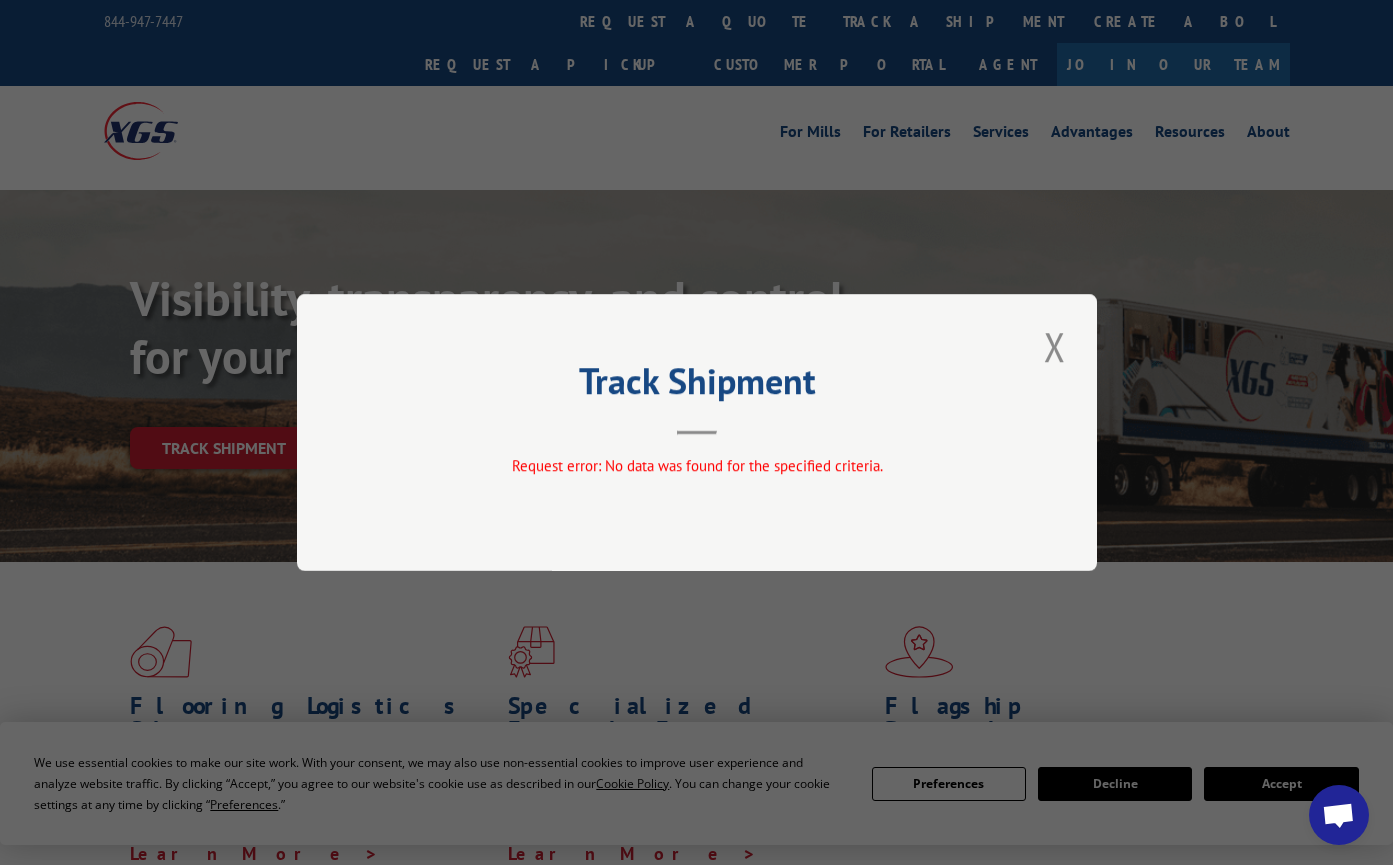 click on "Track Shipment Request error: No data was found for the specified criteria." at bounding box center [697, 432] 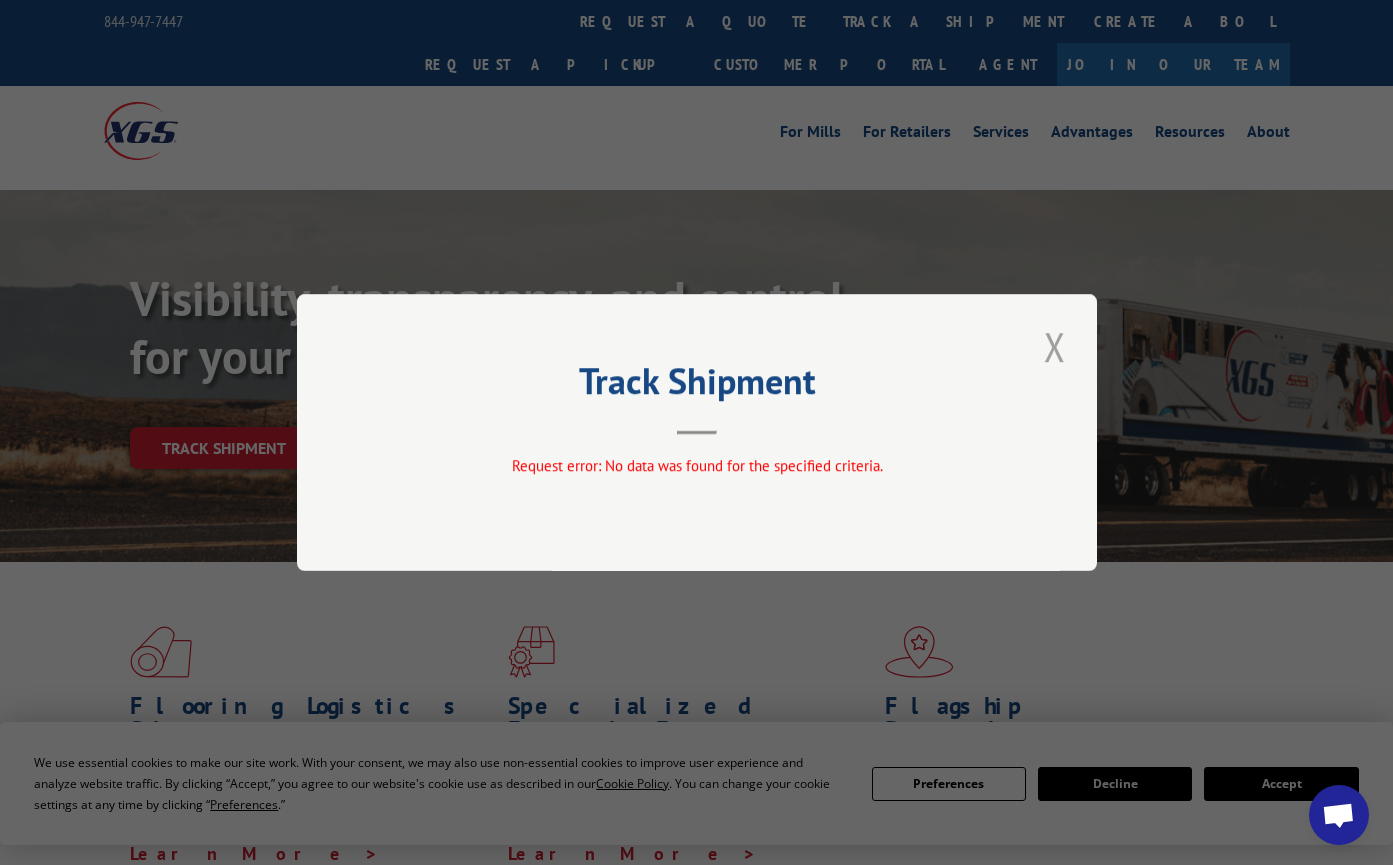click at bounding box center [1055, 346] 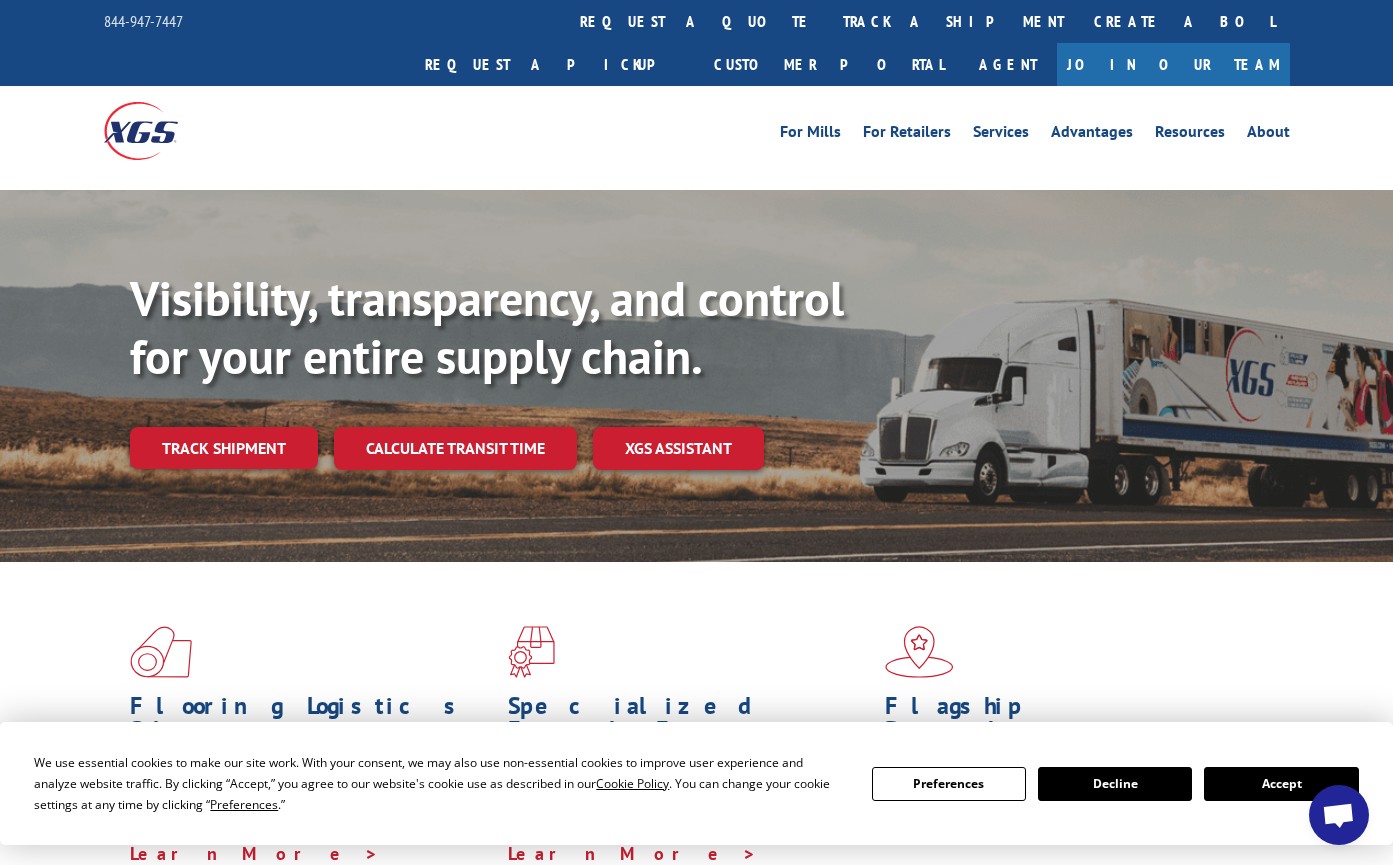 click on "Flooring Logistics Solutions
As an industry carrier of choice, XGS has brought innovation and dedication to flooring logistics for decades.
Learn More >
Specialized Freight Experts
From 123 overlength loads to delicate cargo, our experienced staff knows the best way to move your freight.
Learn More >
Flagship Distribution Model
Our agile distribution network gives you nationwide inventory management on demand.
Learn More >" at bounding box center (696, 757) 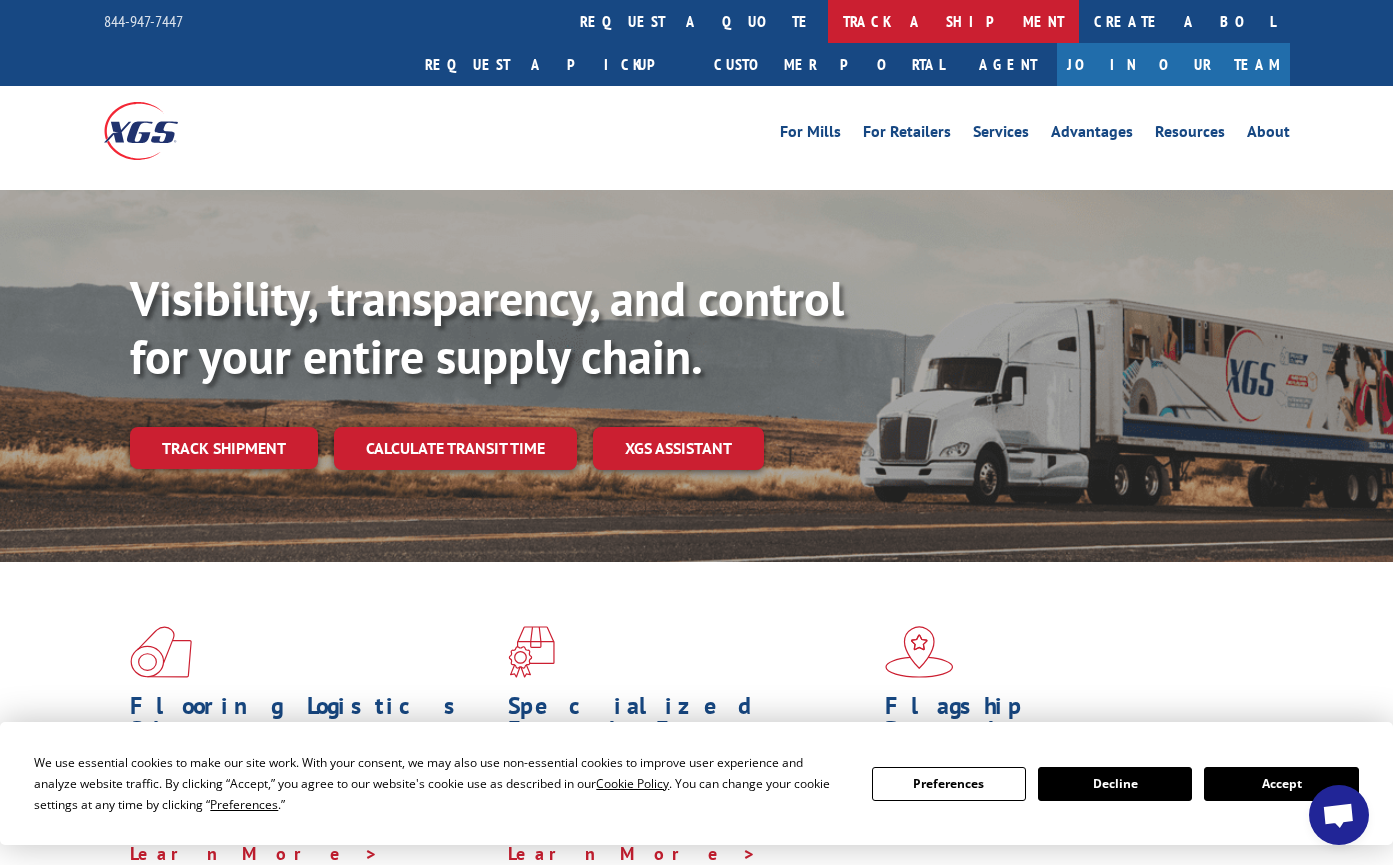 click on "track a shipment" at bounding box center [953, 21] 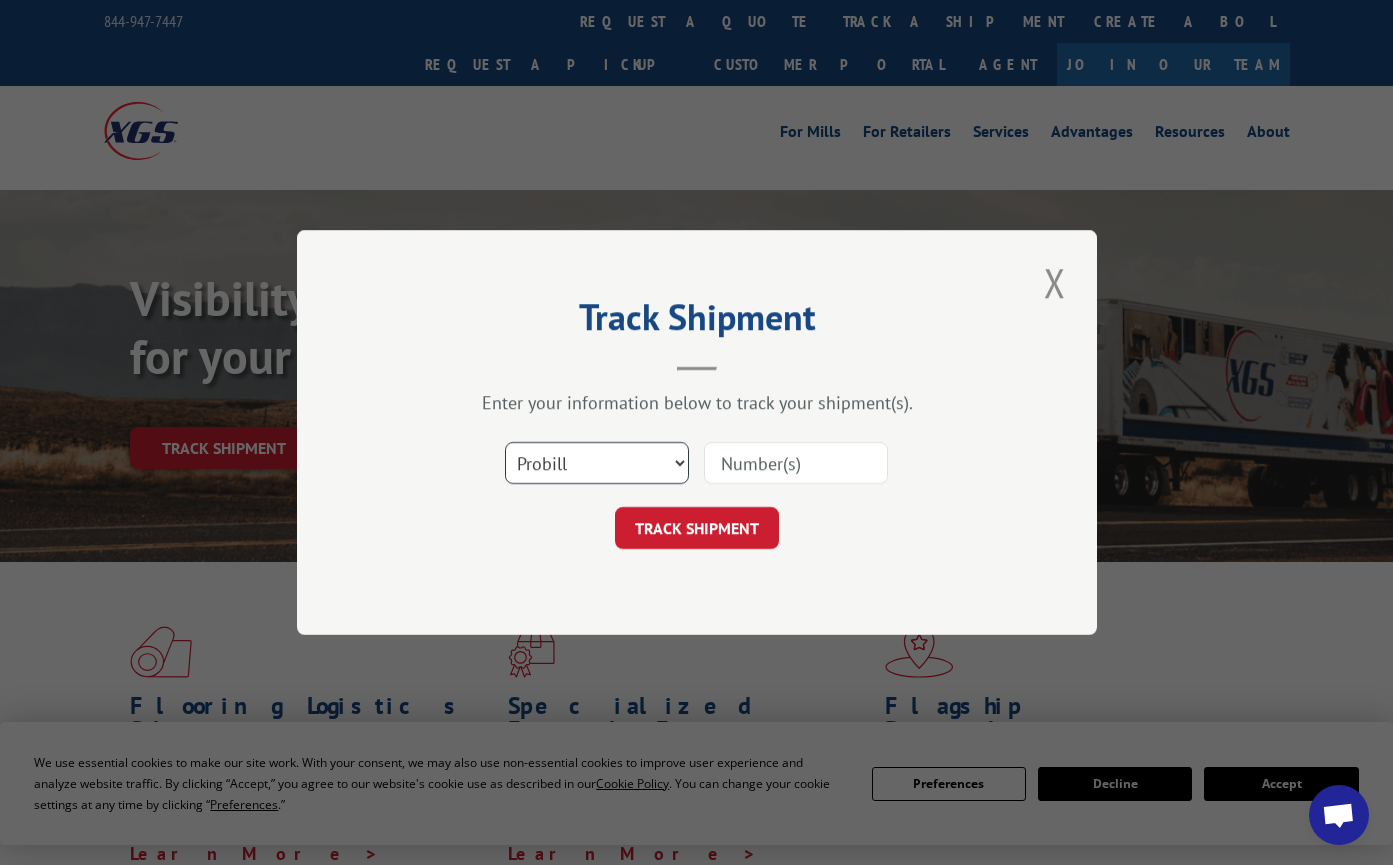 click on "Select category... Probill BOL PO" at bounding box center (597, 463) 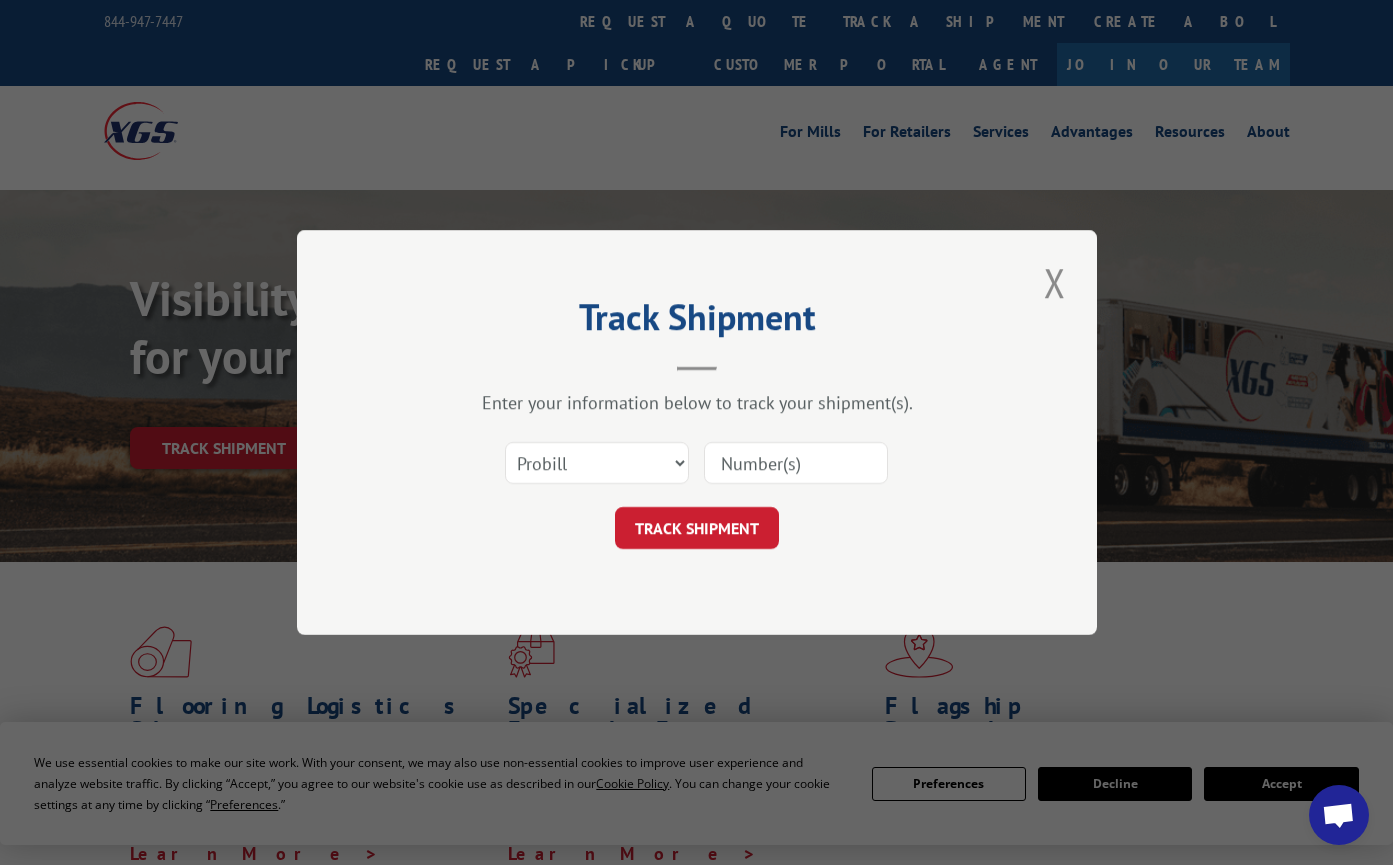 click at bounding box center (796, 463) 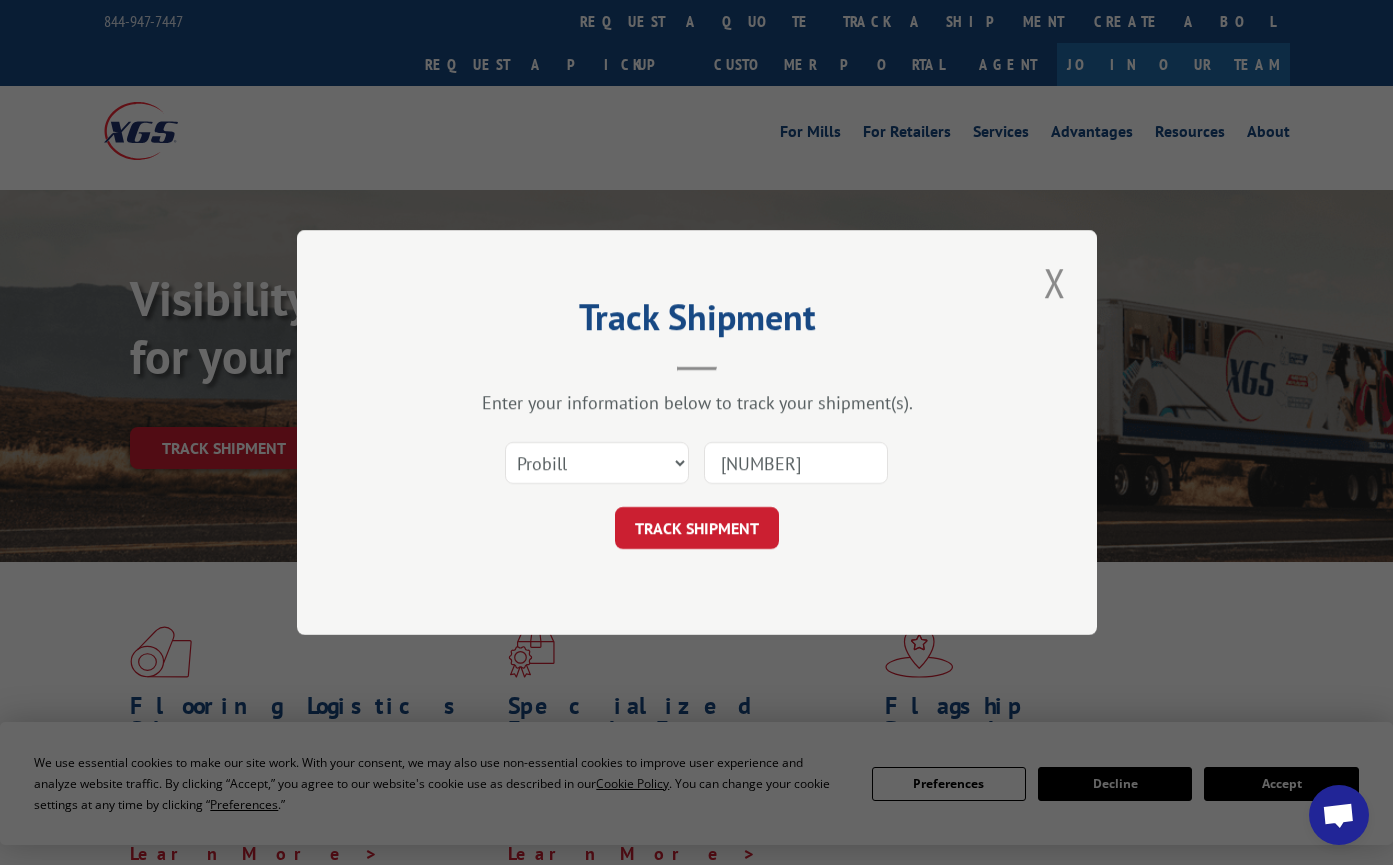 type on "[NUMBER]" 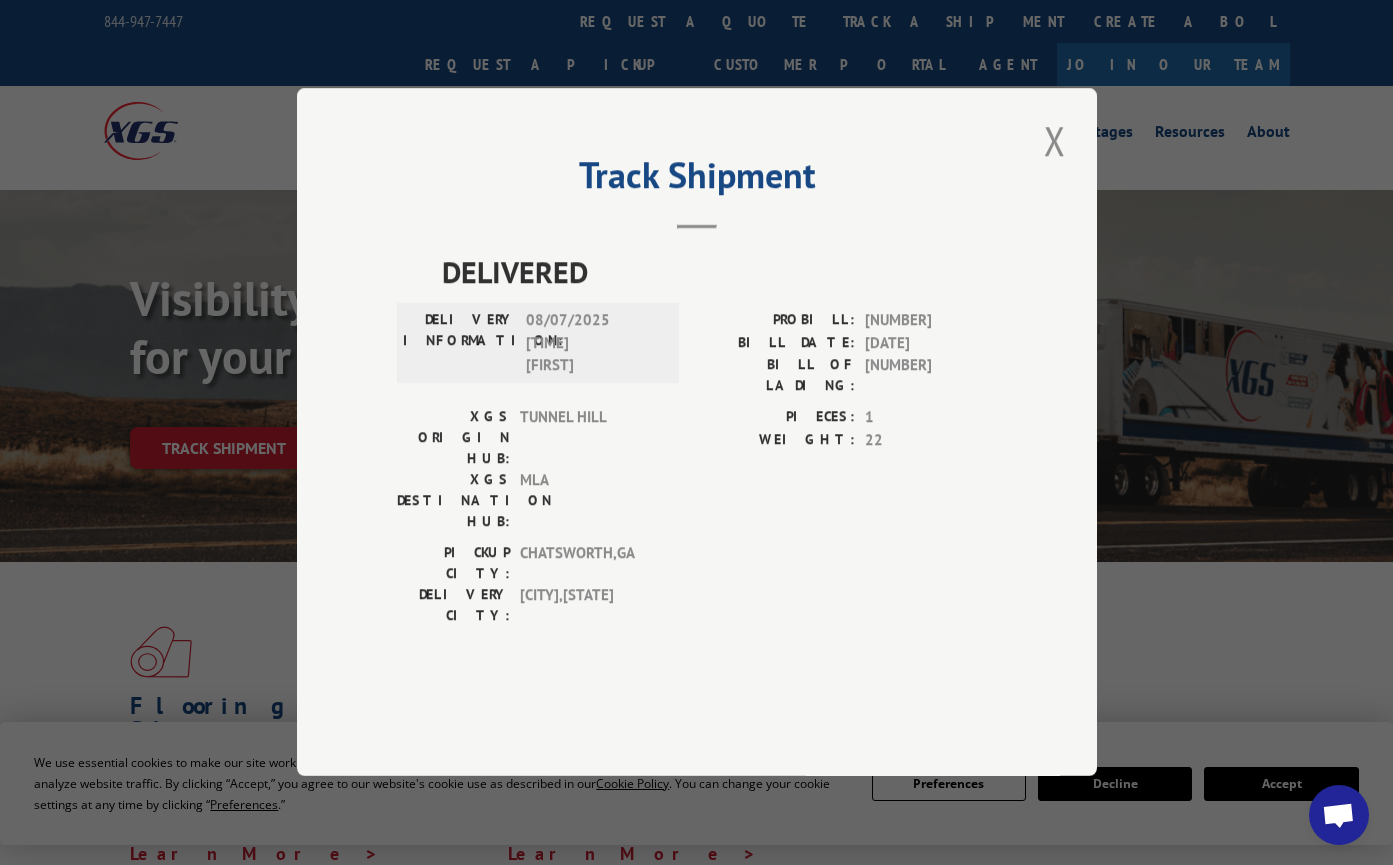 click on "Track Shipment DELIVERED DELIVERY INFORMATION: [DATE] [TIME] [FIRST] PROBILL: [NUMBER] BILL DATE: [DATE] BILL OF LADING: [NUMBER] XGS ORIGIN HUB: TUNNEL HILL XGS DESTINATION HUB: MLA PIECES: 1 WEIGHT: 22 PICKUP CITY: [CITY], [STATE] DELIVERY CITY: [CITY], [STATE]" at bounding box center [696, 432] 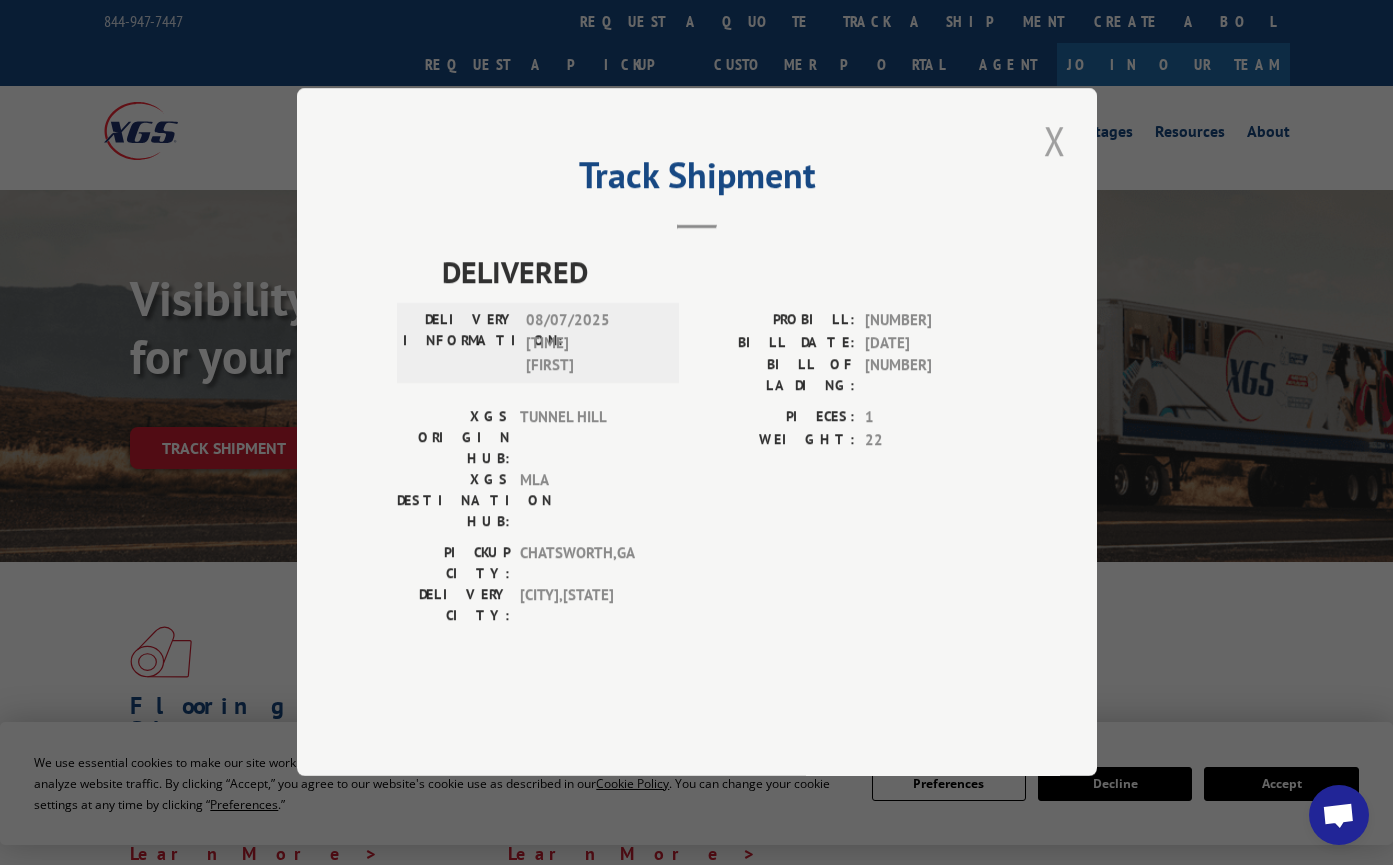 click at bounding box center (1055, 140) 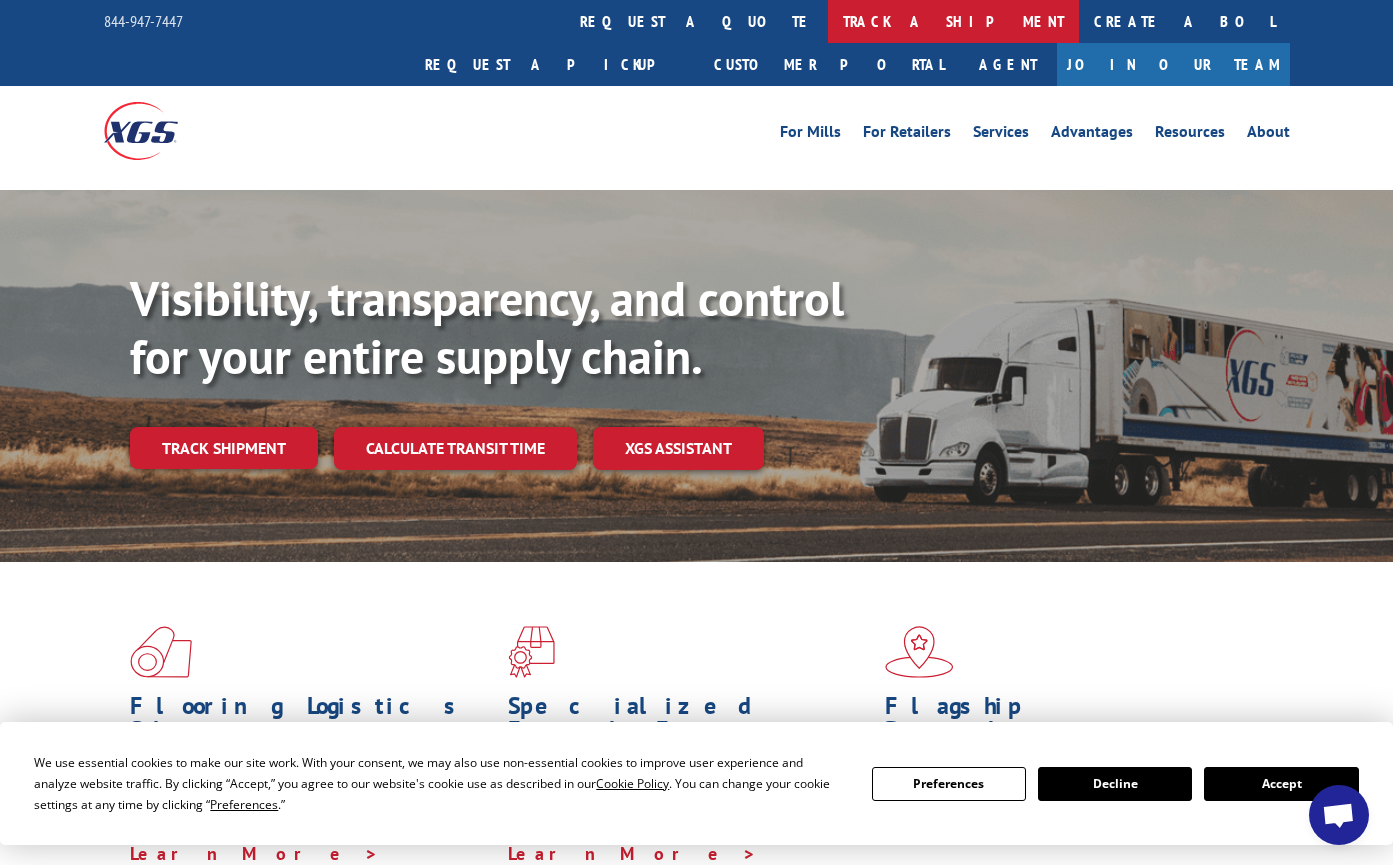 click on "track a shipment" at bounding box center (953, 21) 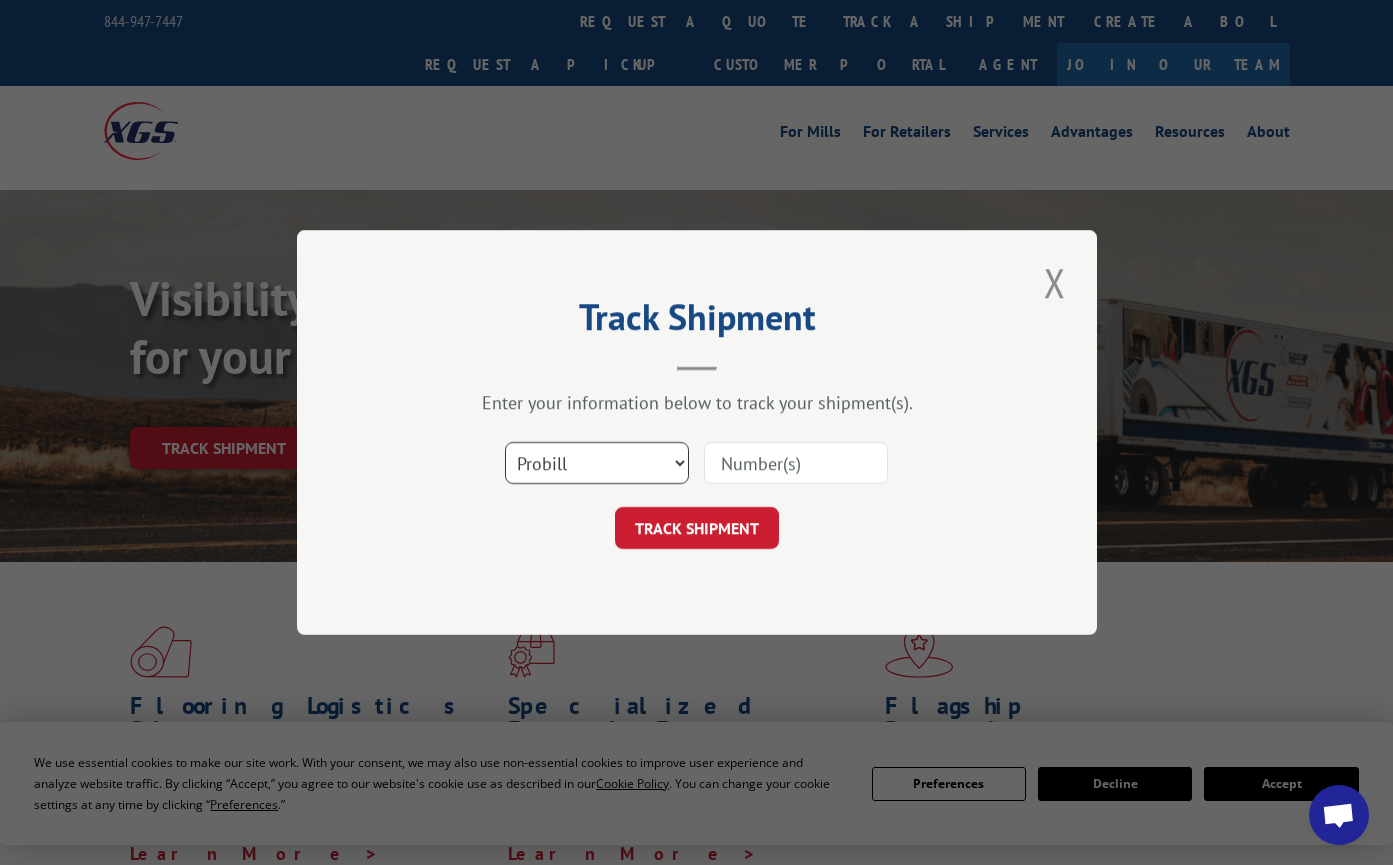 click on "Select category... Probill BOL PO" at bounding box center [597, 463] 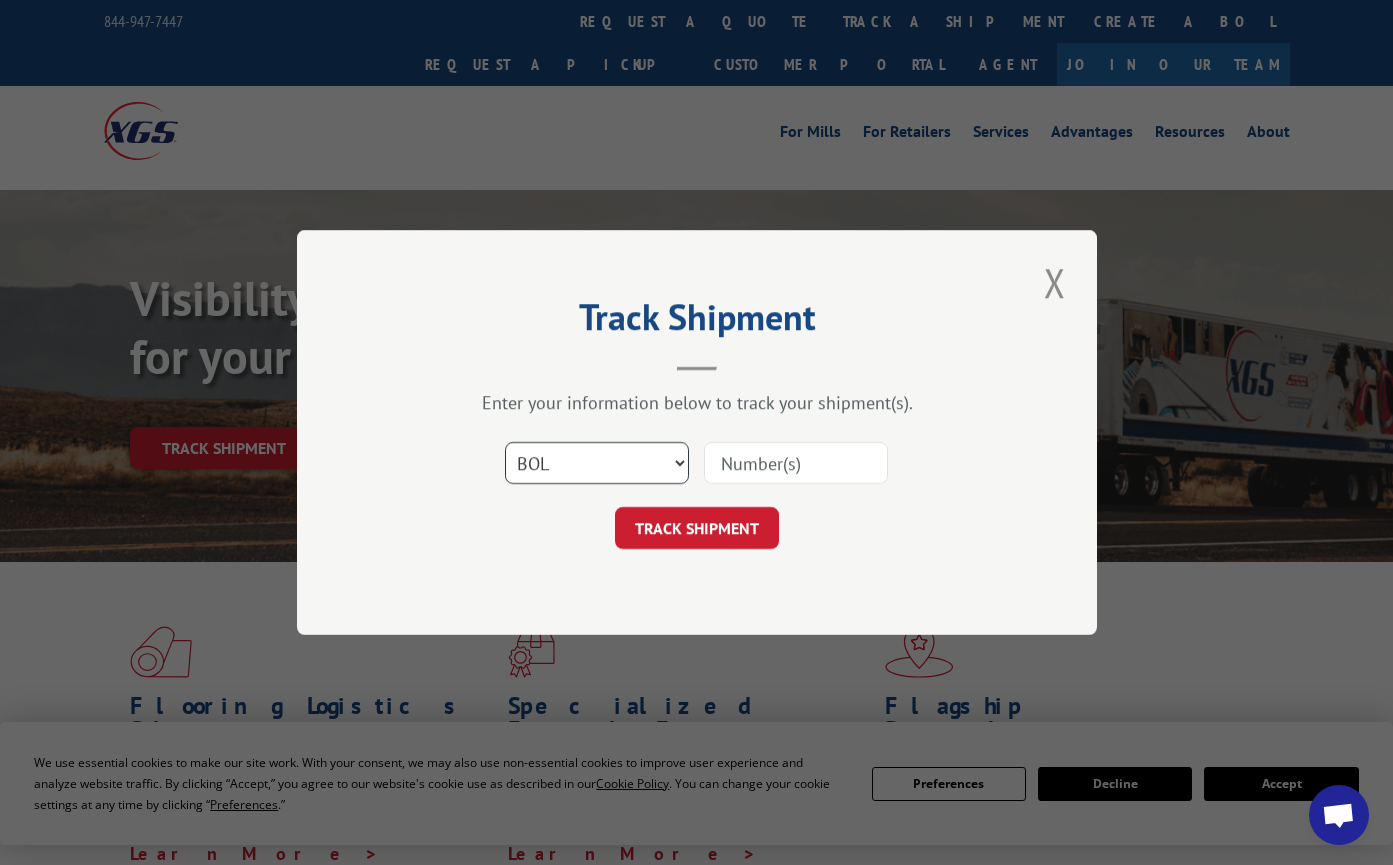 click on "Select category... Probill BOL PO" at bounding box center [597, 463] 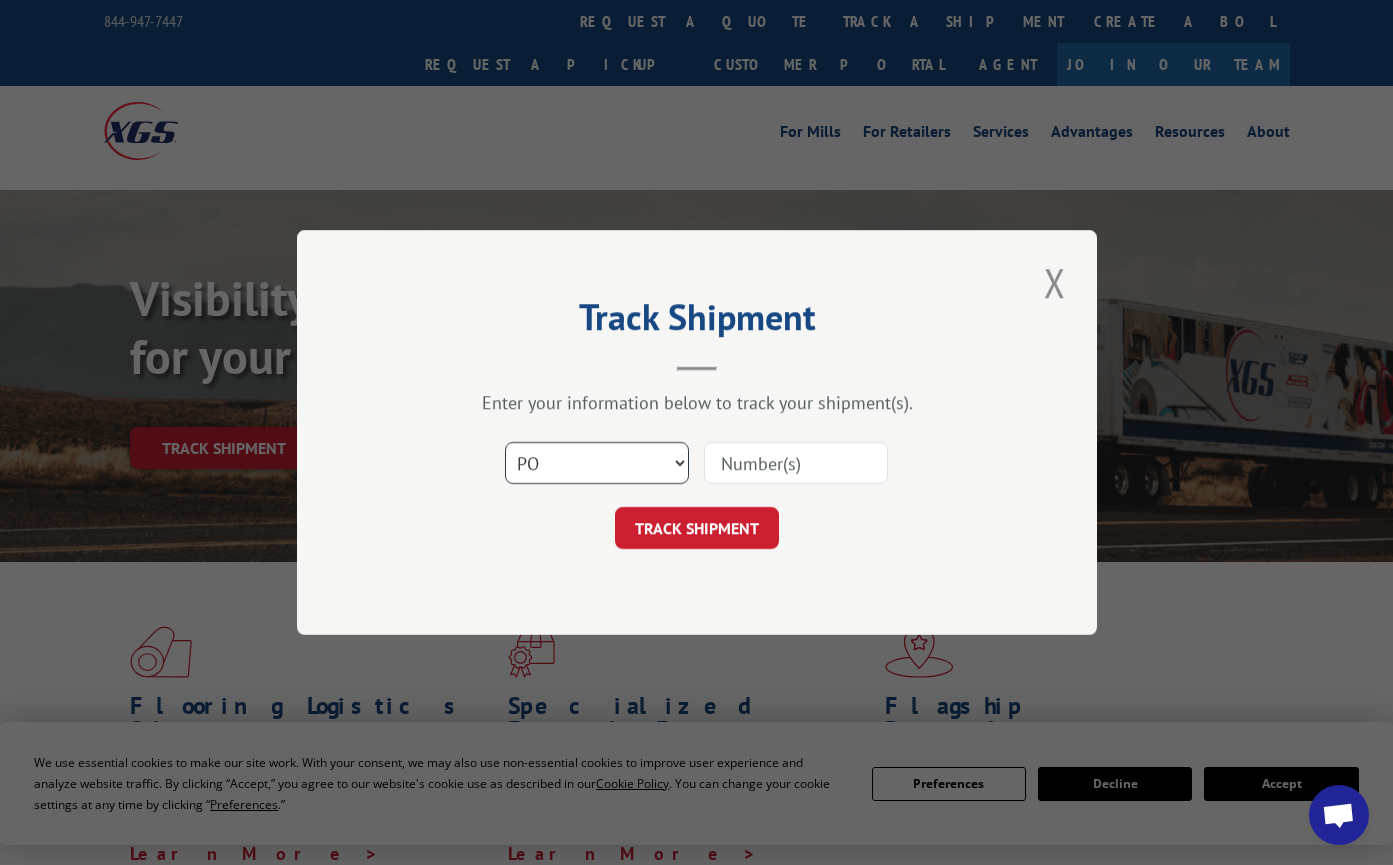 click on "Select category... Probill BOL PO" at bounding box center (597, 463) 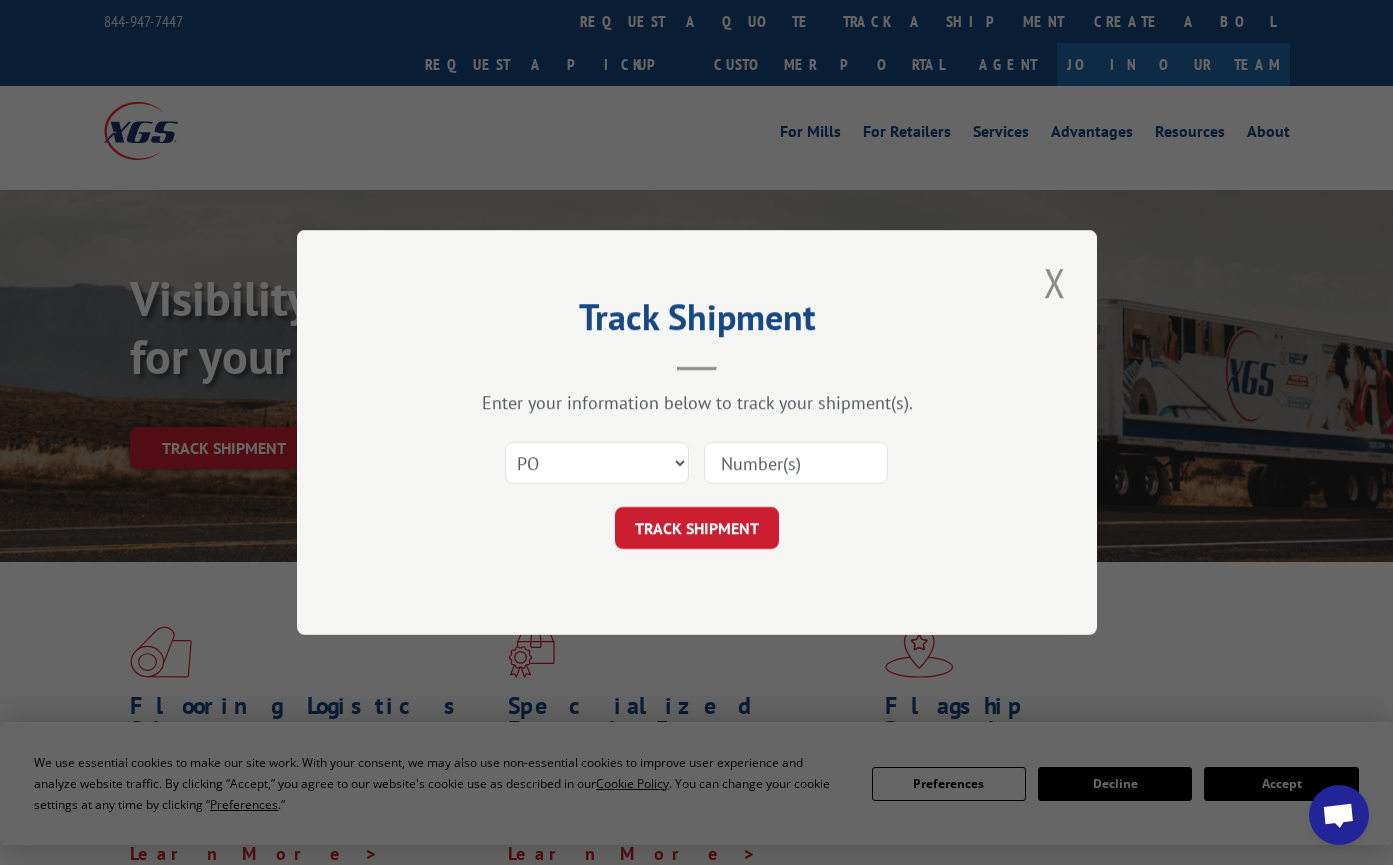 drag, startPoint x: 788, startPoint y: 484, endPoint x: 784, endPoint y: 474, distance: 10.770329 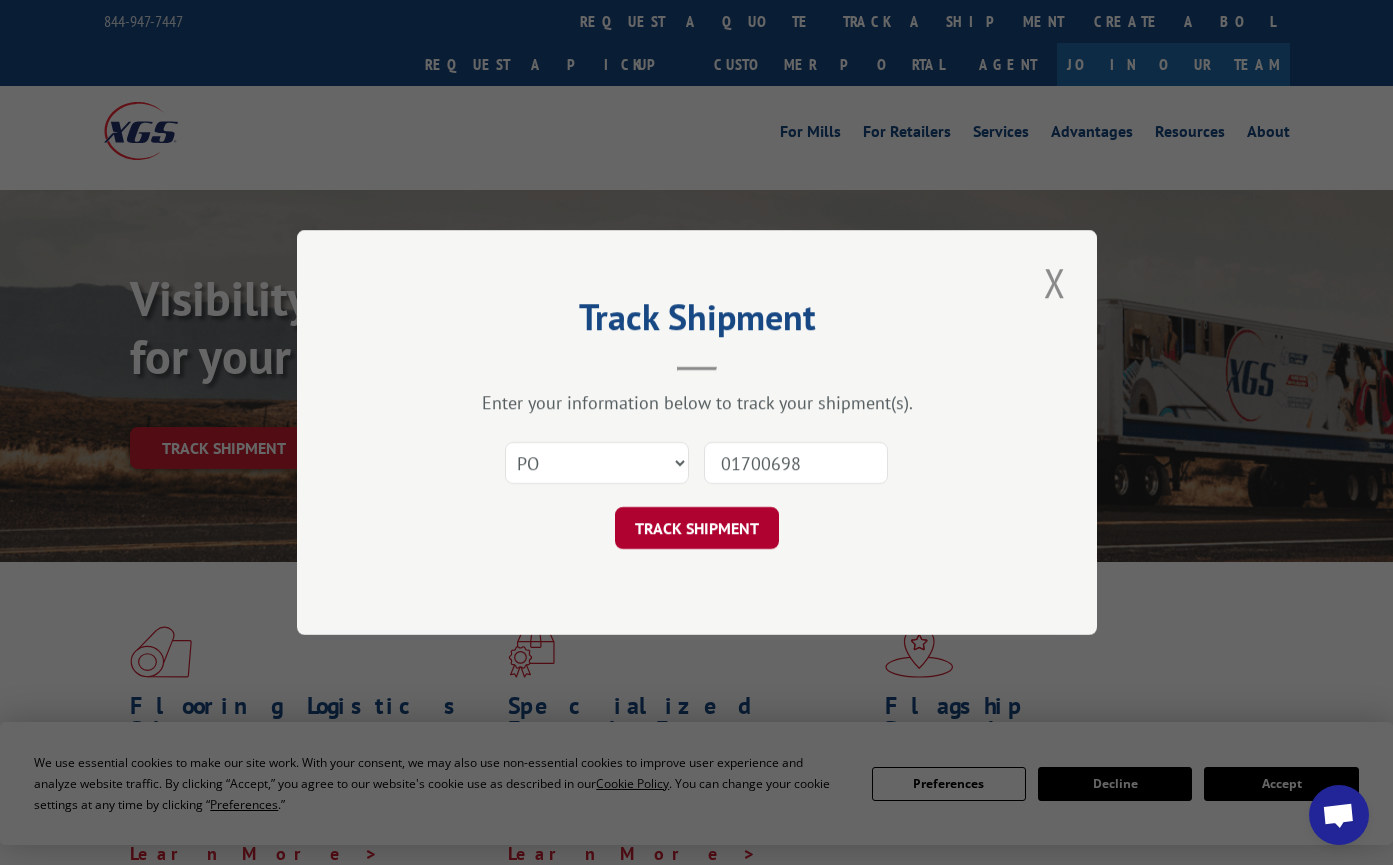 type on "01700698" 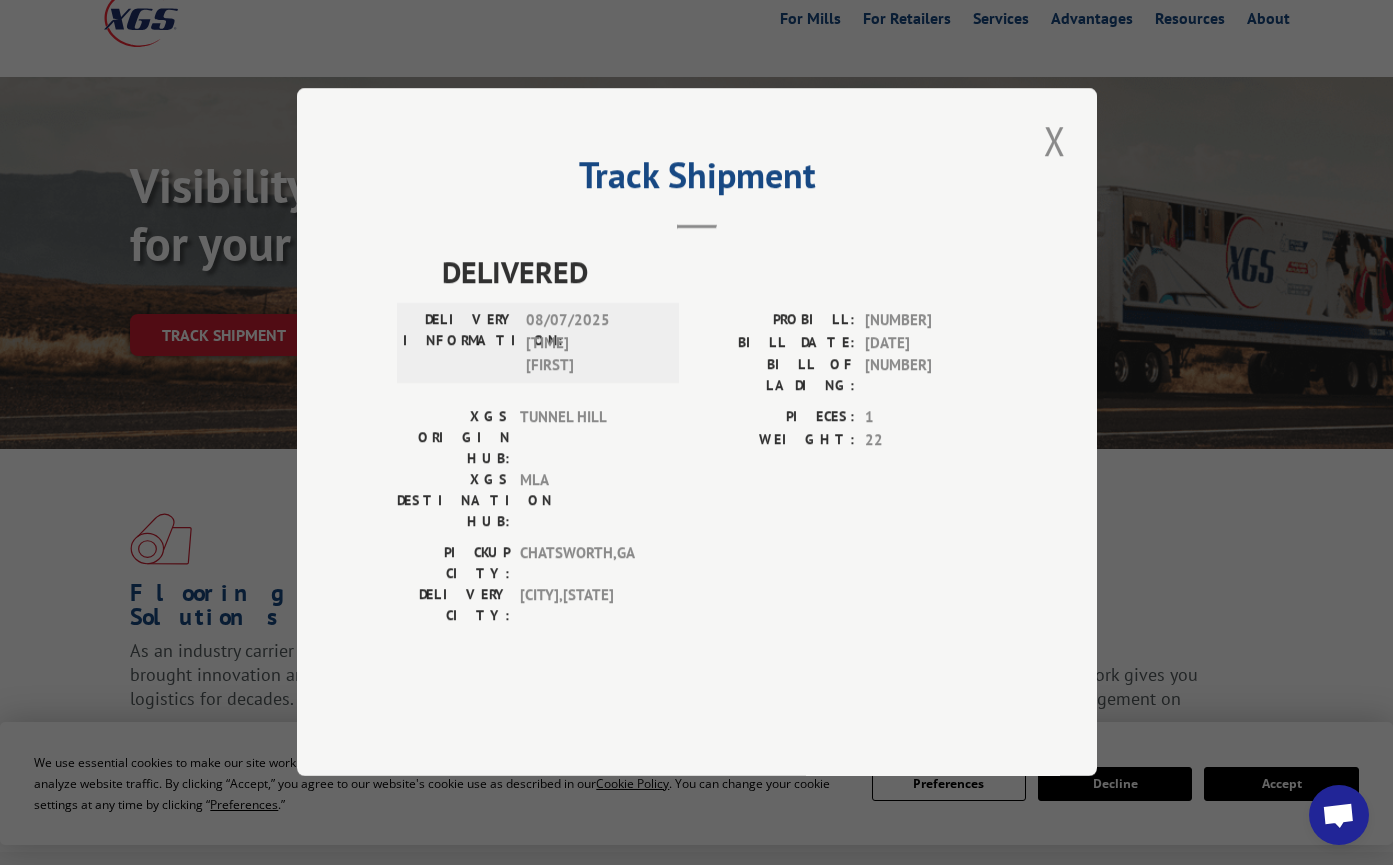scroll, scrollTop: 0, scrollLeft: 0, axis: both 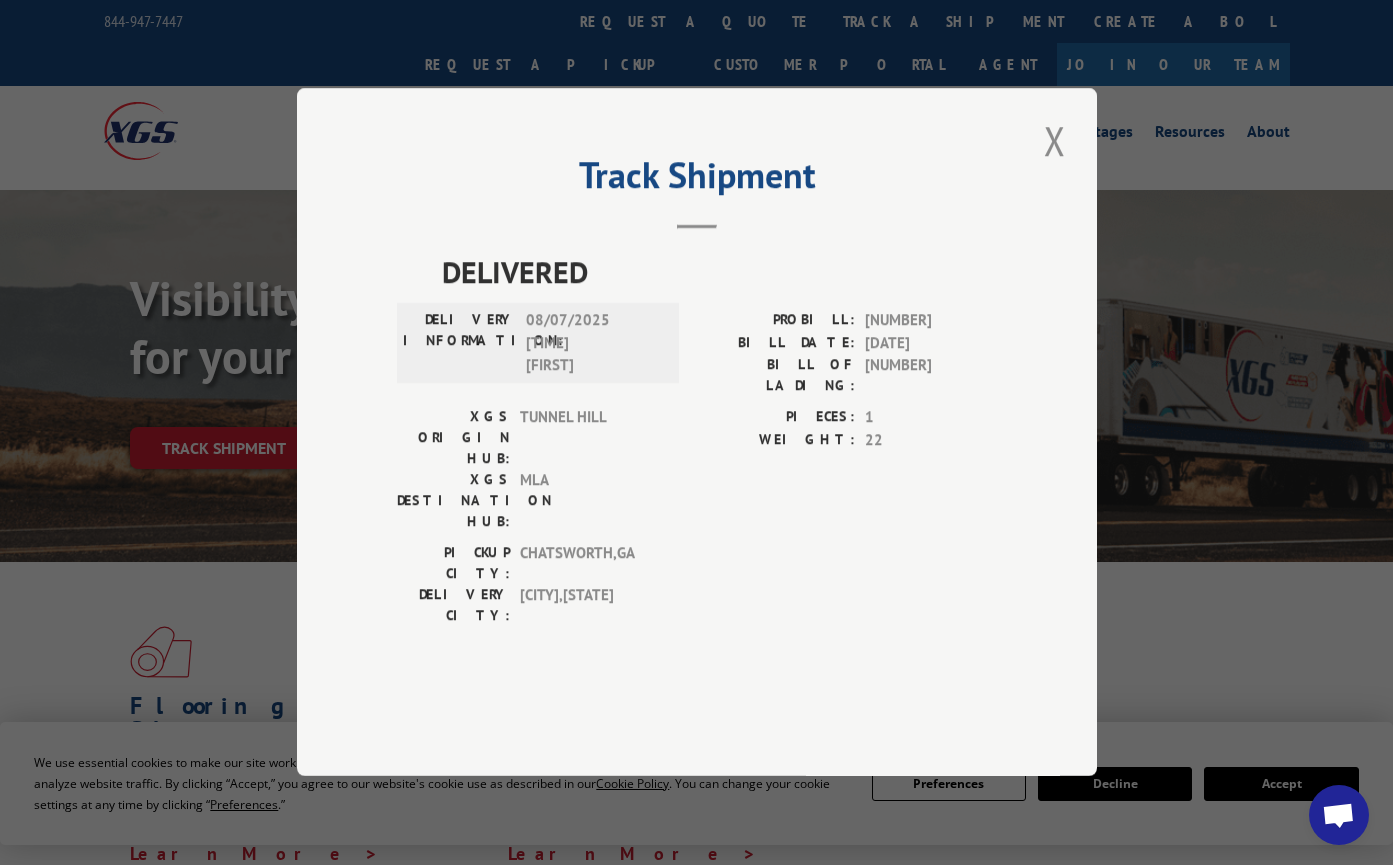 drag, startPoint x: 448, startPoint y: 369, endPoint x: 606, endPoint y: 396, distance: 160.29036 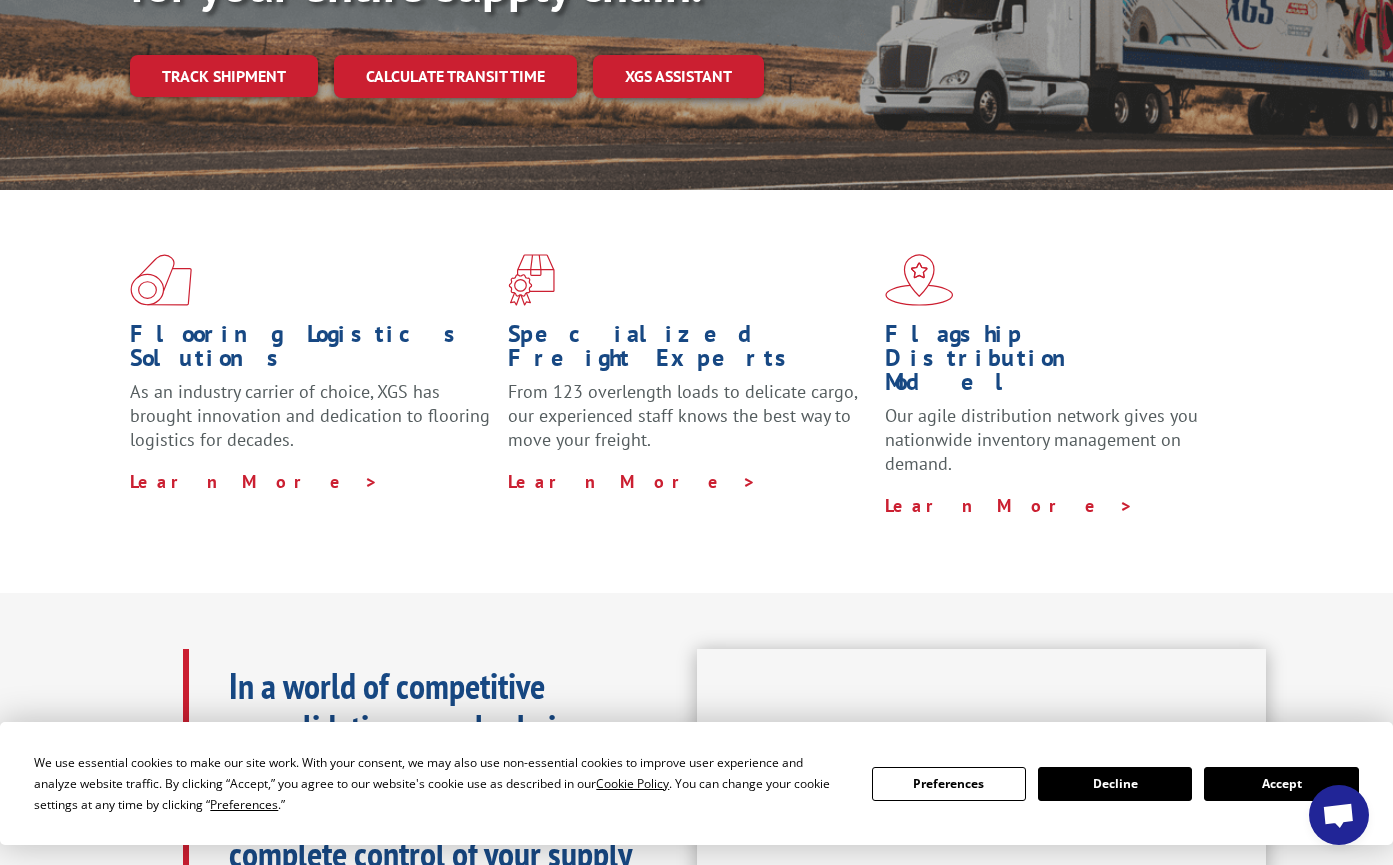 scroll, scrollTop: 0, scrollLeft: 0, axis: both 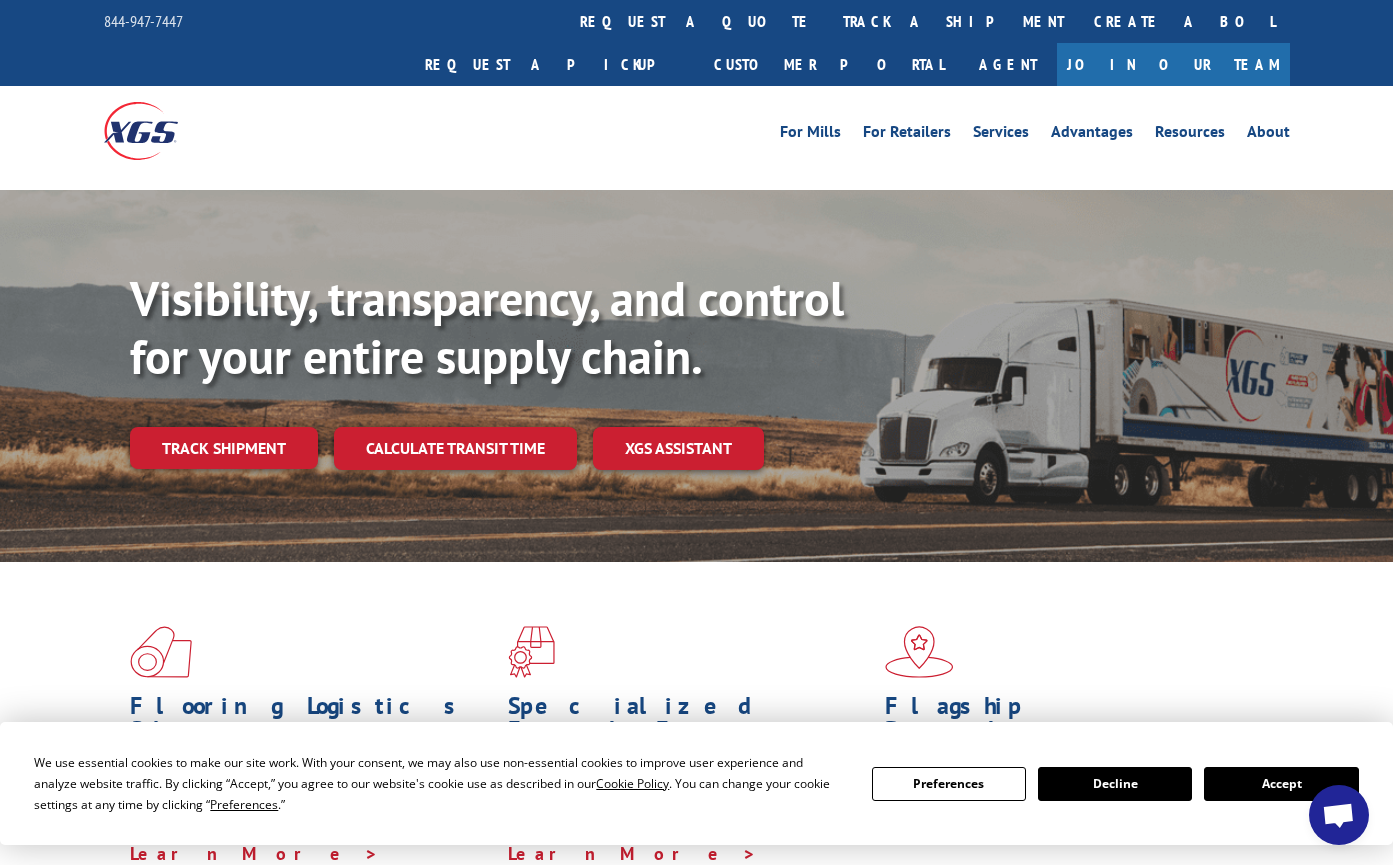 click on "Decline" at bounding box center [1115, 784] 